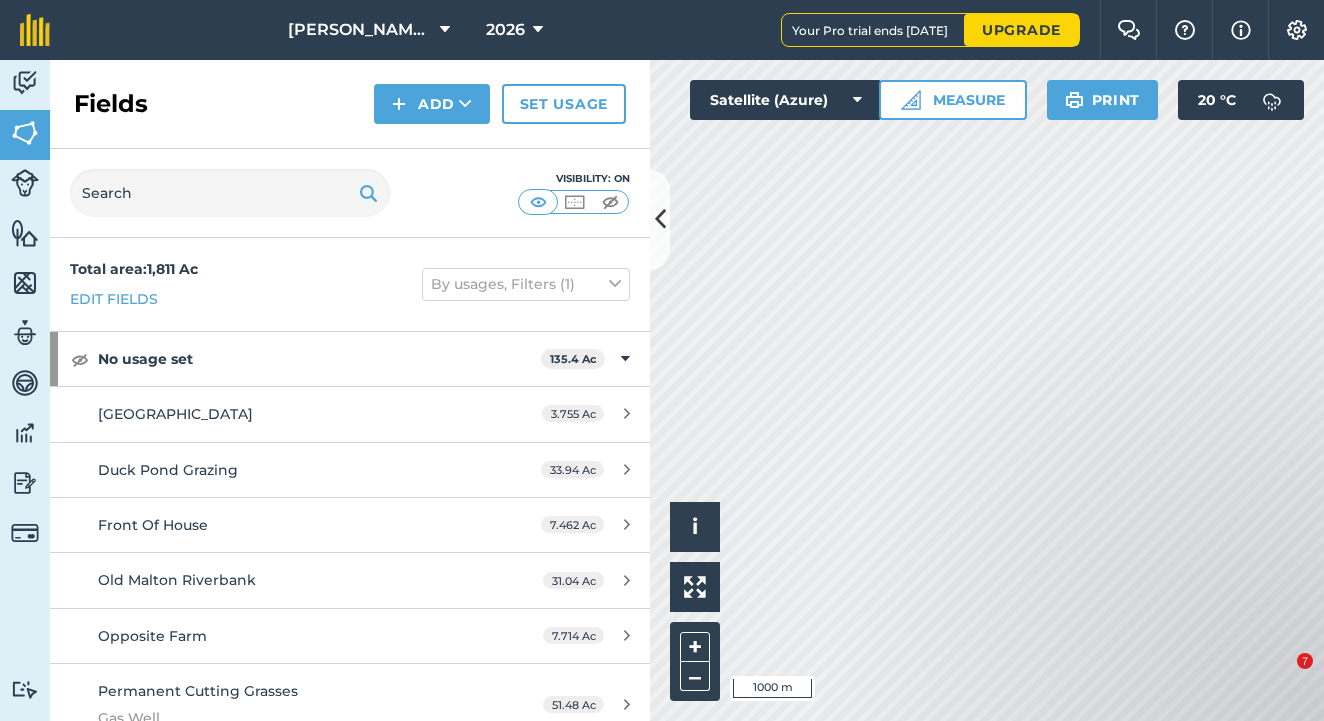 scroll, scrollTop: 0, scrollLeft: 0, axis: both 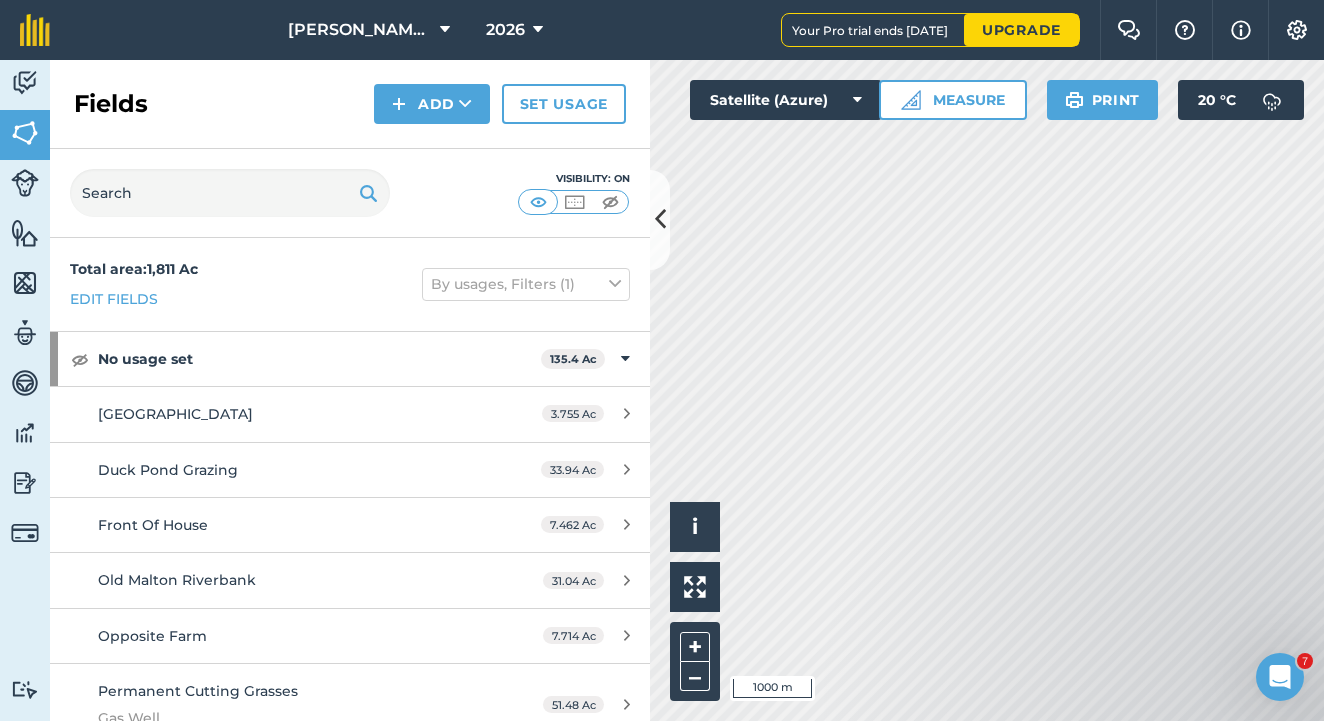 click at bounding box center [660, 219] 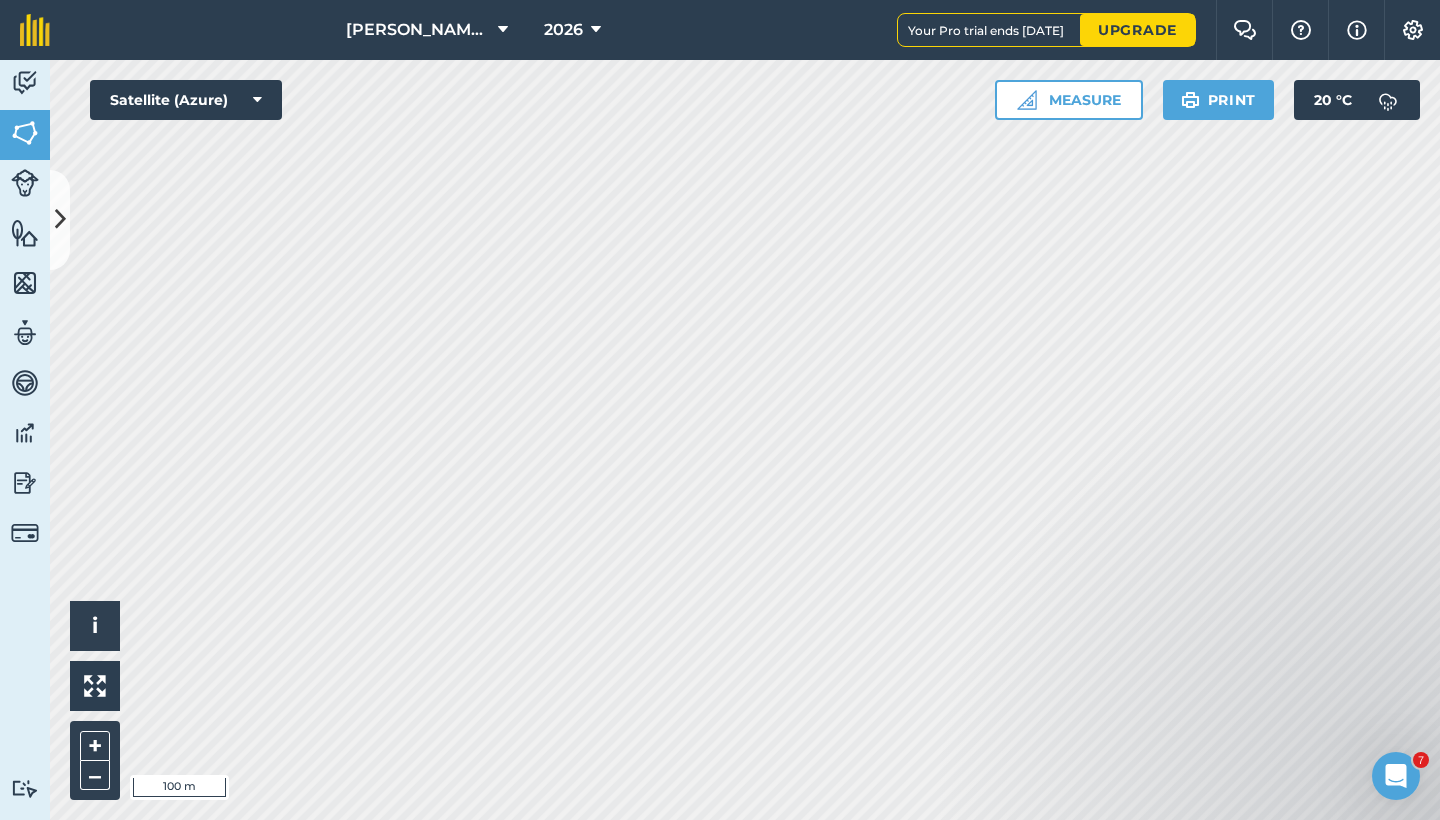 click on "[PERSON_NAME] Farm Partnership  2026 Your Pro trial ends [DATE] Upgrade Farm Chat Help Info Settings Map printing is not available on our free plan Please upgrade to our Essentials, Plus or Pro plan to access this feature. Activity Fields Livestock Features Maps Team Vehicles Data Reporting Billing Tutorials Tutorials Fields   Add   Set usage Visibility: On Total area :  1,811   Ac Edit fields By usages, Filters (1) No usage set 135.4   Ac [GEOGRAPHIC_DATA] 3.755   Ac Duck Pond Grazing 33.94   Ac Front Of House  7.462   Ac [GEOGRAPHIC_DATA] 31.04   Ac Opposite Farm 7.714   Ac Permanent Cutting Grasses Gas Well  51.48   Ac BARLEY - Winter  135.6   Ac Elm Home 43.98   [PERSON_NAME] House Left 26.83   [PERSON_NAME] House Ln 30.07   [PERSON_NAME] House Right 34.7   Ac BEANS - Spring  77.61   Ac Behind [PERSON_NAME]'s 21.87   [PERSON_NAME] [PERSON_NAME] 10.3   Ac Great Syke 21.43   Ac Great Syke 11.5   Ac Middle Field  12.52   Ac MAIS - (Rented) 199.6   Ac Costa 135.2   Ac Costa Farm 40.48   Ac Middle House  23.89   Ac 142.1   Ac HoweRoad 1" at bounding box center (720, 410) 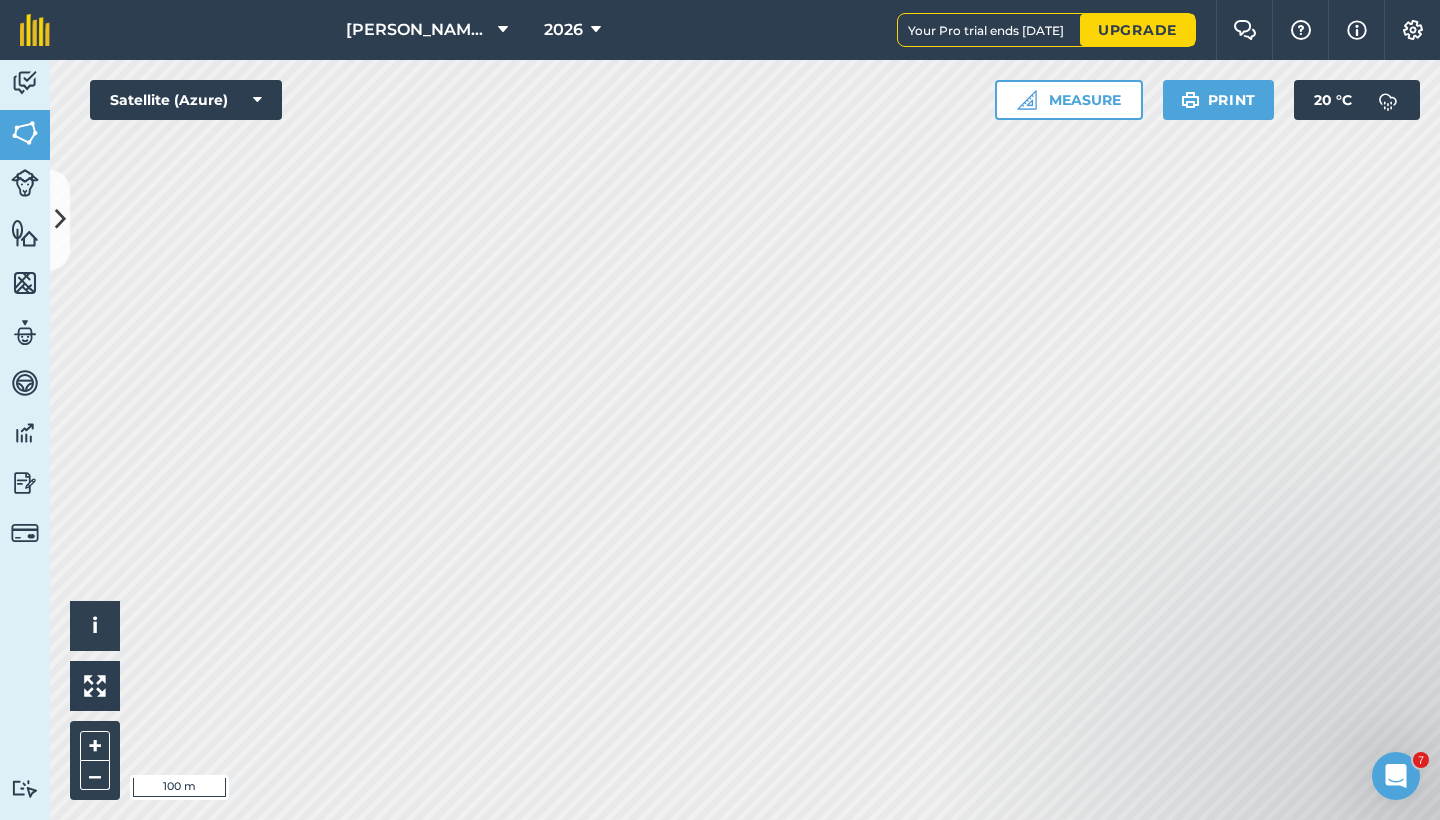 click on "[PERSON_NAME] Farm Partnership  2026 Your Pro trial ends [DATE] Upgrade Farm Chat Help Info Settings Map printing is not available on our free plan Please upgrade to our Essentials, Plus or Pro plan to access this feature. Activity Fields Livestock Features Maps Team Vehicles Data Reporting Billing Tutorials Tutorials Fields   Add   Set usage Visibility: On Total area :  1,811   Ac Edit fields By usages, Filters (1) No usage set 135.4   Ac [GEOGRAPHIC_DATA] 3.755   Ac Duck Pond Grazing 33.94   Ac Front Of House  7.462   Ac [GEOGRAPHIC_DATA] 31.04   Ac Opposite Farm 7.714   Ac Permanent Cutting Grasses Gas Well  51.48   Ac BARLEY - Winter  135.6   Ac Elm Home 43.98   [PERSON_NAME] House Left 26.83   [PERSON_NAME] House Ln 30.07   [PERSON_NAME] House Right 34.7   Ac BEANS - Spring  77.61   Ac Behind [PERSON_NAME]'s 21.87   [PERSON_NAME] [PERSON_NAME] 10.3   Ac Great Syke 21.43   Ac Great Syke 11.5   Ac Middle Field  12.52   Ac MAIS - (Rented) 199.6   Ac Costa 135.2   Ac Costa Farm 40.48   Ac Middle House  23.89   Ac 142.1   Ac HoweRoad 1" at bounding box center (720, 410) 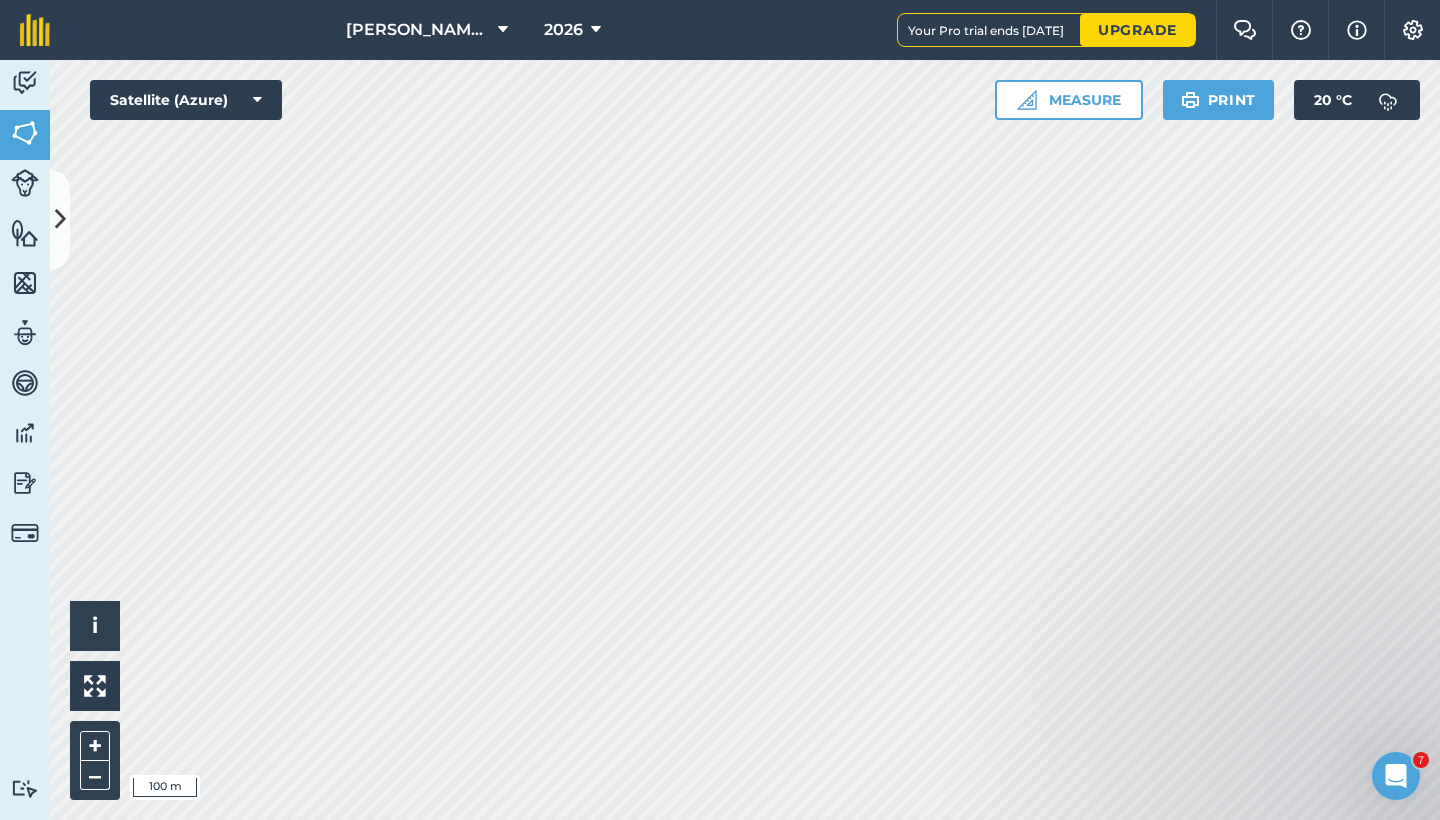 click on "[PERSON_NAME] Farm Partnership  2026 Your Pro trial ends [DATE] Upgrade Farm Chat Help Info Settings Map printing is not available on our free plan Please upgrade to our Essentials, Plus or Pro plan to access this feature. Activity Fields Livestock Features Maps Team Vehicles Data Reporting Billing Tutorials Tutorials Fields   Add   Set usage Visibility: On Total area :  1,811   Ac Edit fields By usages, Filters (1) No usage set 135.4   Ac [GEOGRAPHIC_DATA] 3.755   Ac Duck Pond Grazing 33.94   Ac Front Of House  7.462   Ac [GEOGRAPHIC_DATA] 31.04   Ac Opposite Farm 7.714   Ac Permanent Cutting Grasses Gas Well  51.48   Ac BARLEY - Winter  135.6   Ac Elm Home 43.98   [PERSON_NAME] House Left 26.83   [PERSON_NAME] House Ln 30.07   [PERSON_NAME] House Right 34.7   Ac BEANS - Spring  77.61   Ac Behind [PERSON_NAME]'s 21.87   [PERSON_NAME] [PERSON_NAME] 10.3   Ac Great Syke 21.43   Ac Great Syke 11.5   Ac Middle Field  12.52   Ac MAIS - (Rented) 199.6   Ac Costa 135.2   Ac Costa Farm 40.48   Ac Middle House  23.89   Ac OILSEED-RAPE: OIL - Winter 142.1   Ac" at bounding box center (720, 410) 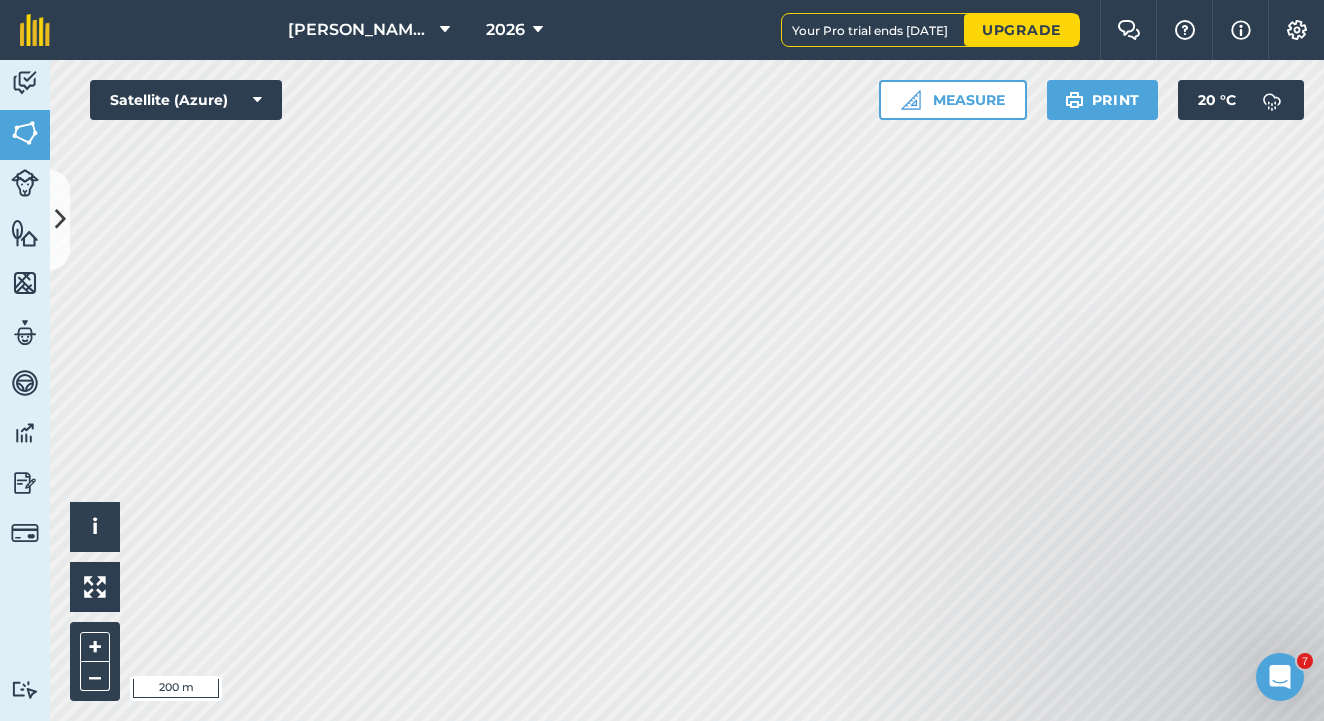 click at bounding box center (60, 219) 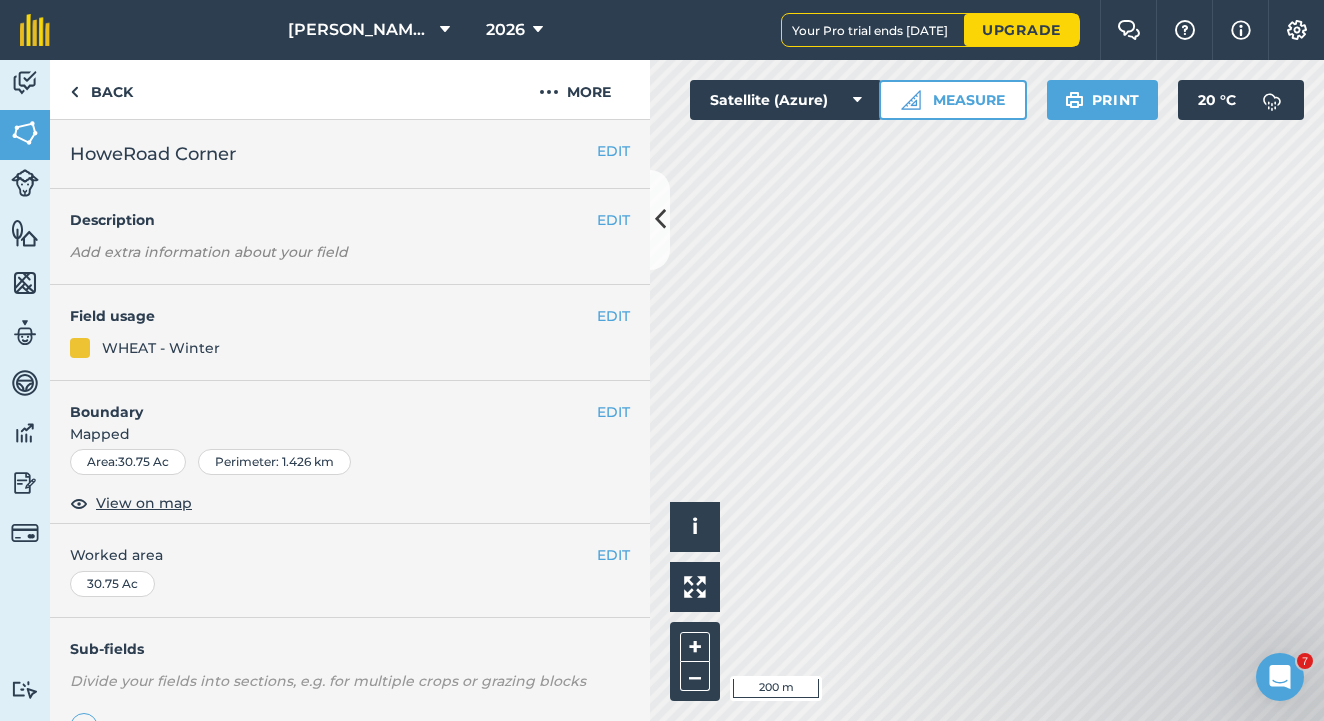 click on "EDIT" at bounding box center (613, 151) 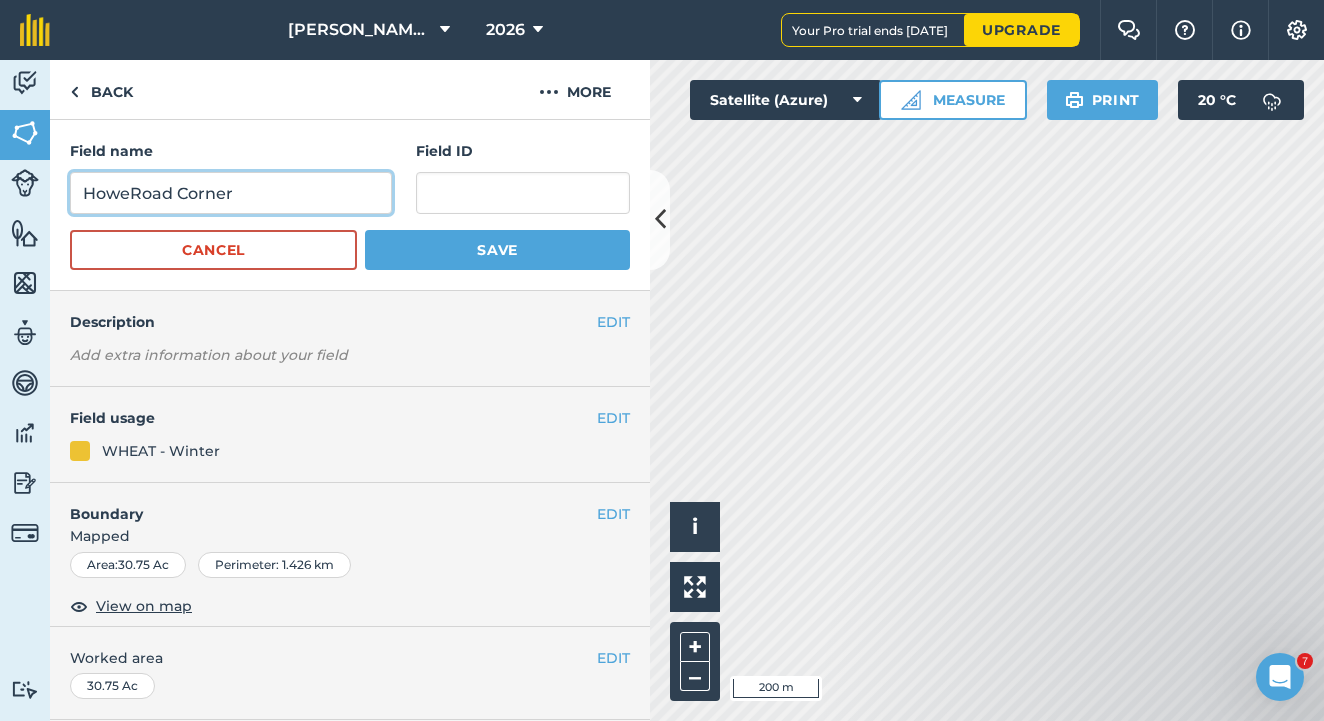 click on "HoweRoad Corner" at bounding box center [231, 193] 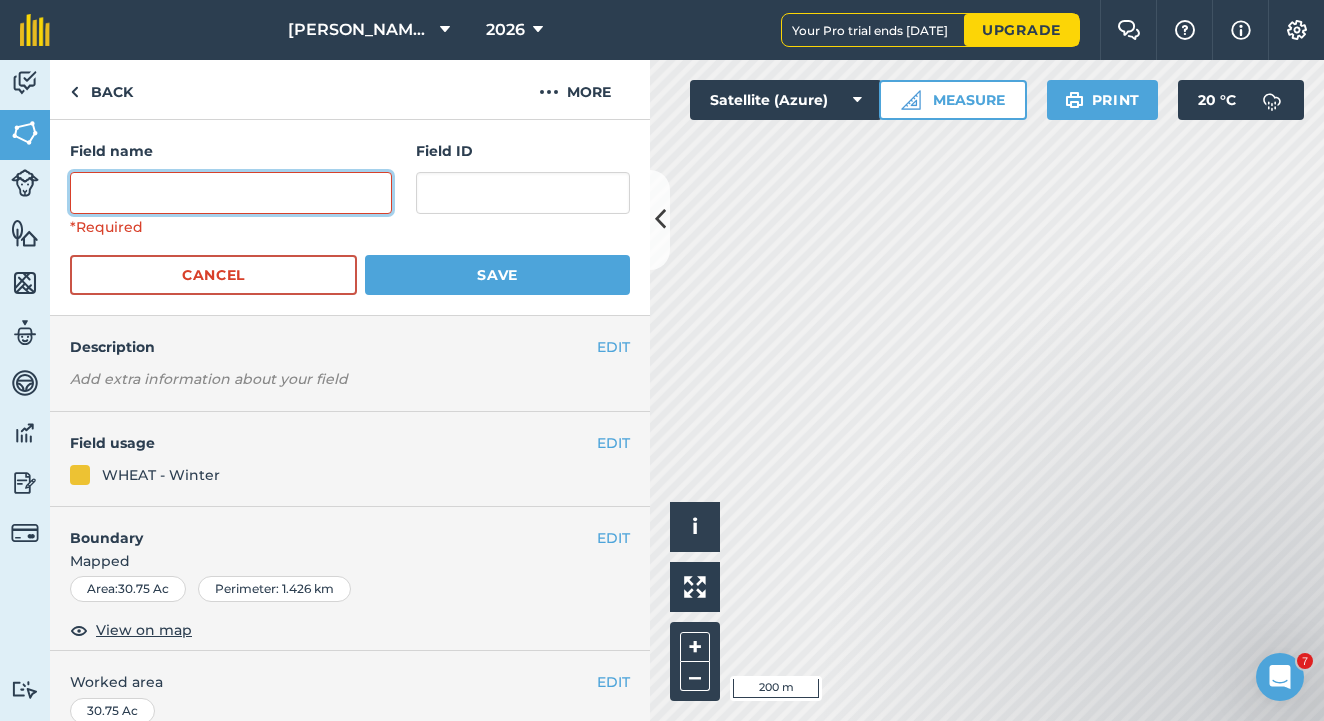 type on "r" 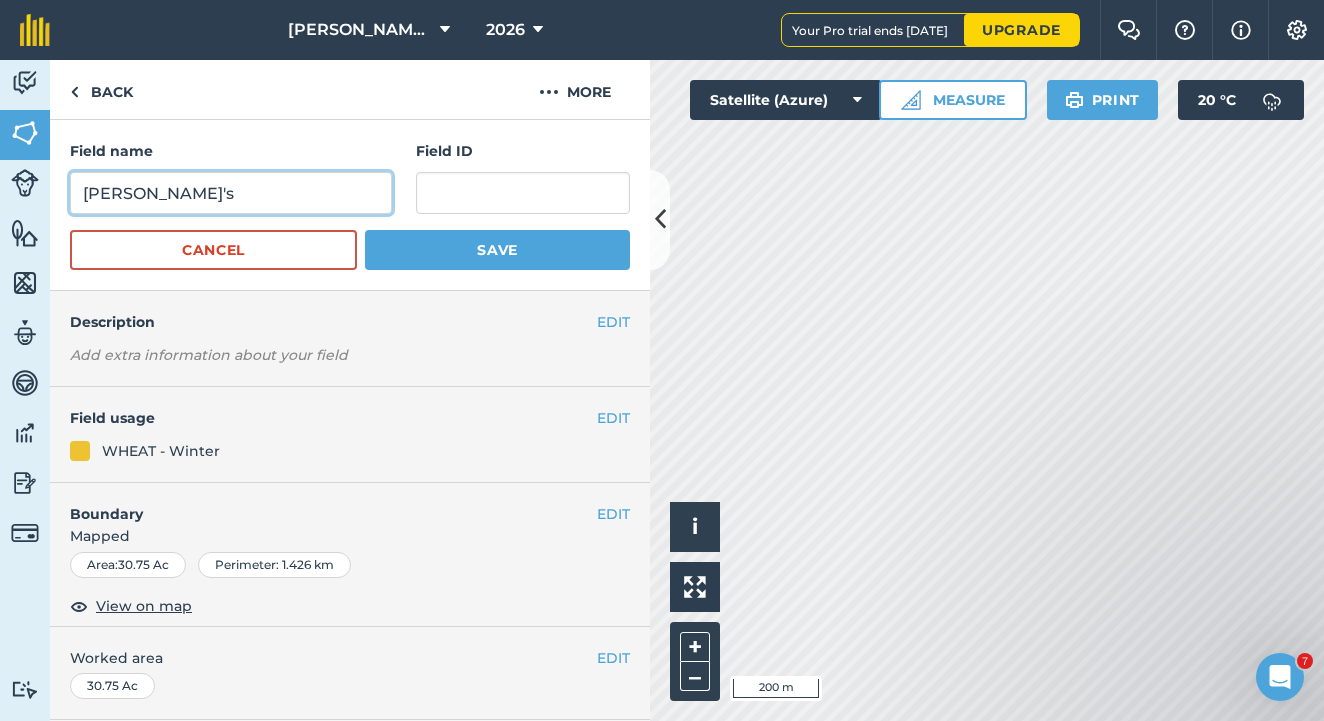 type on "[PERSON_NAME]'s" 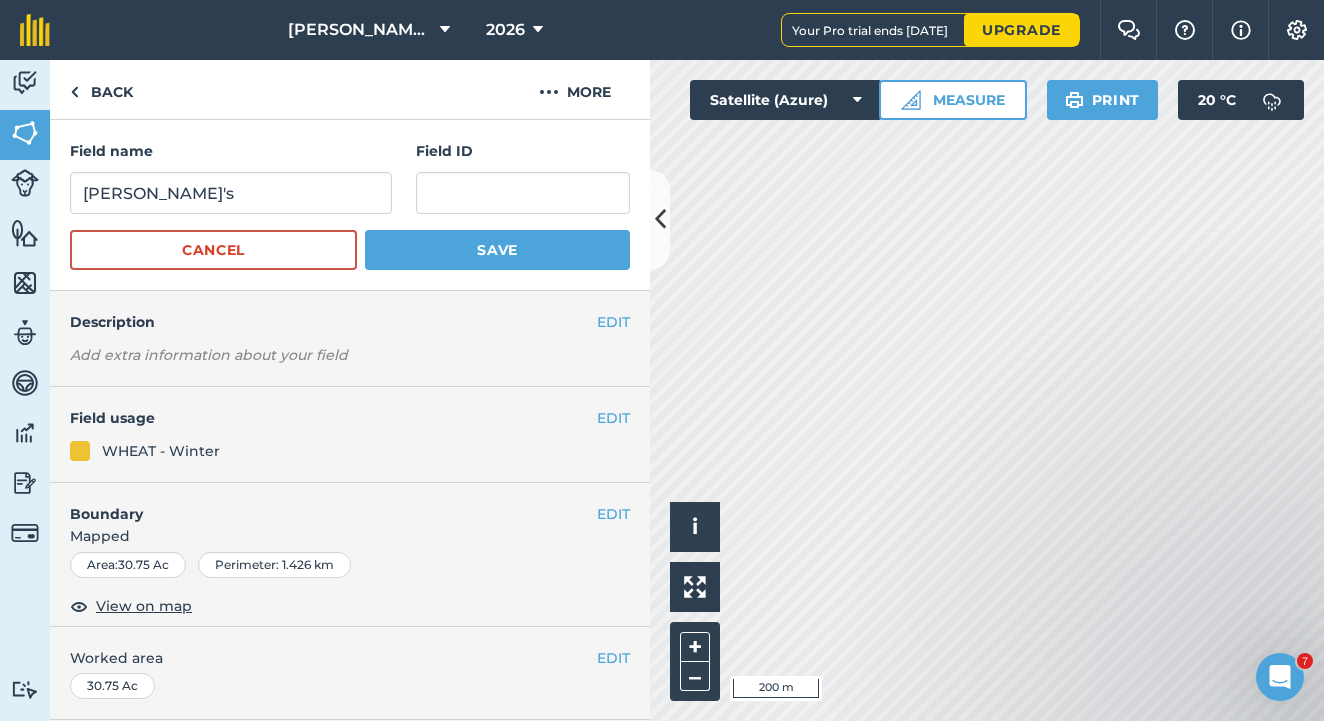click on "Save" at bounding box center [497, 250] 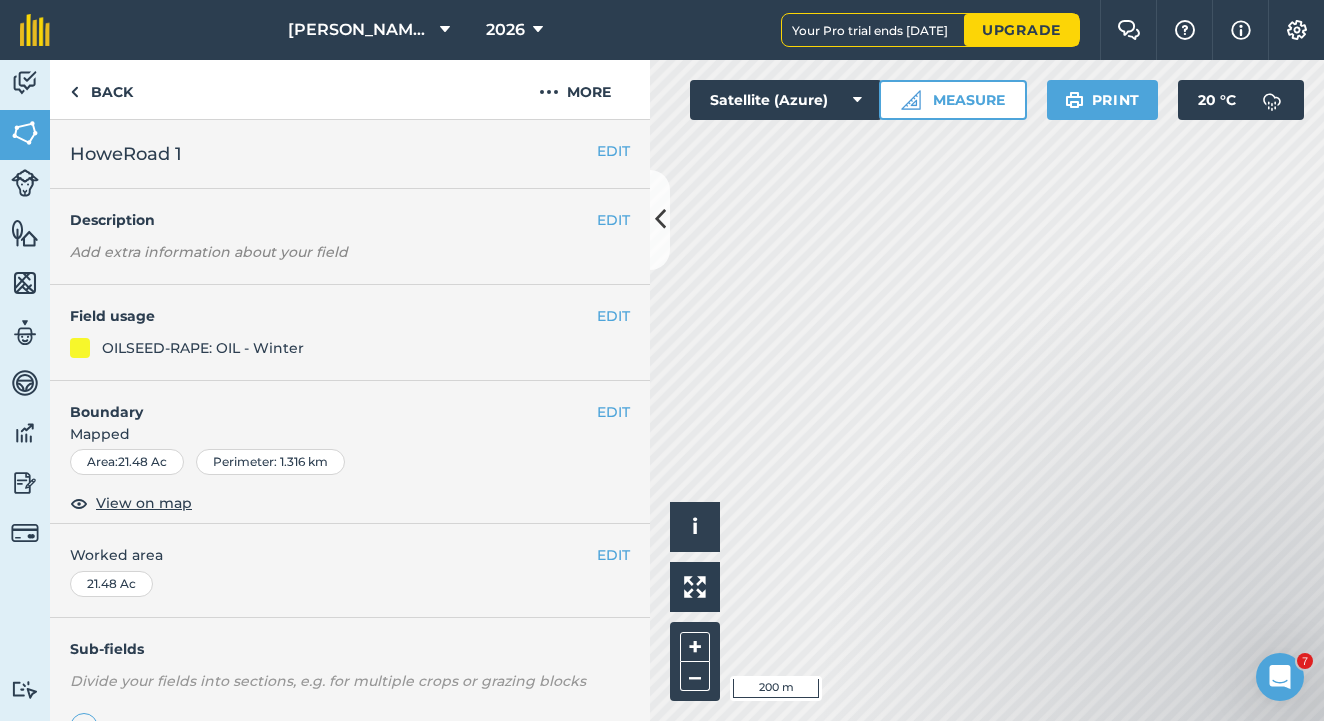 click on "EDIT" at bounding box center (613, 151) 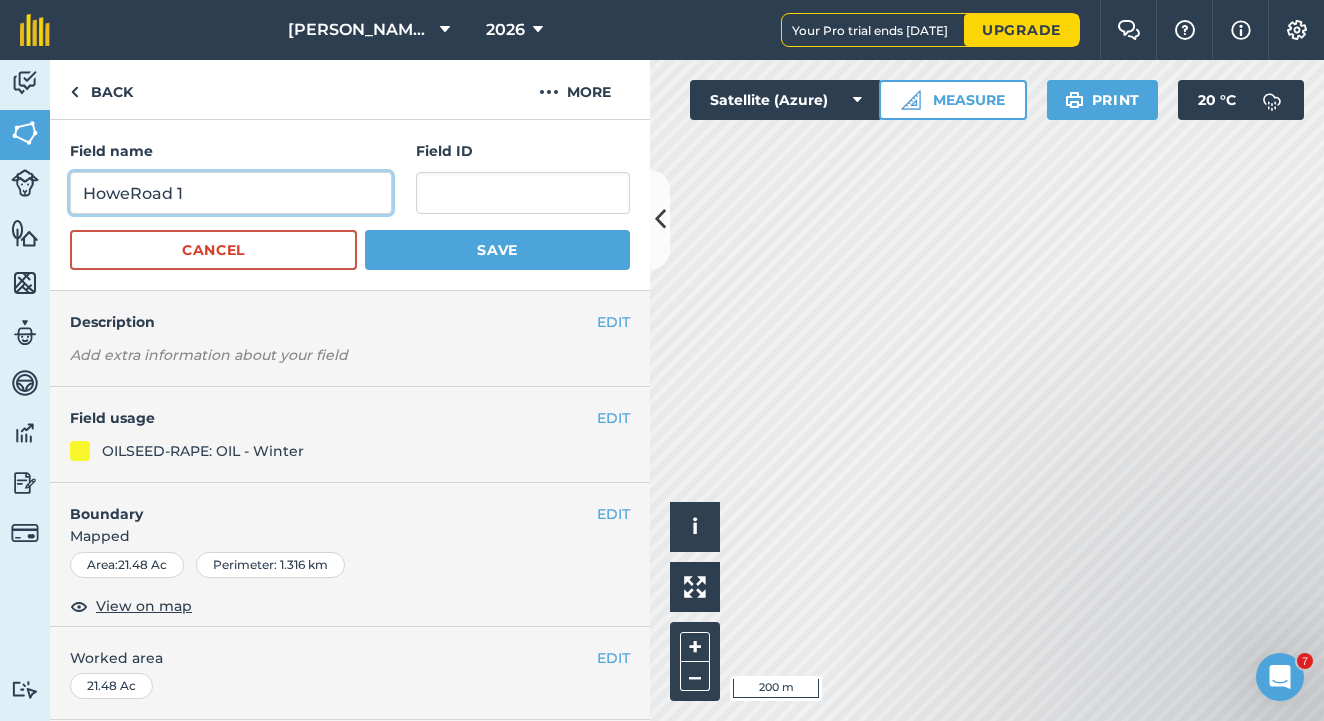 click on "HoweRoad 1" at bounding box center [231, 193] 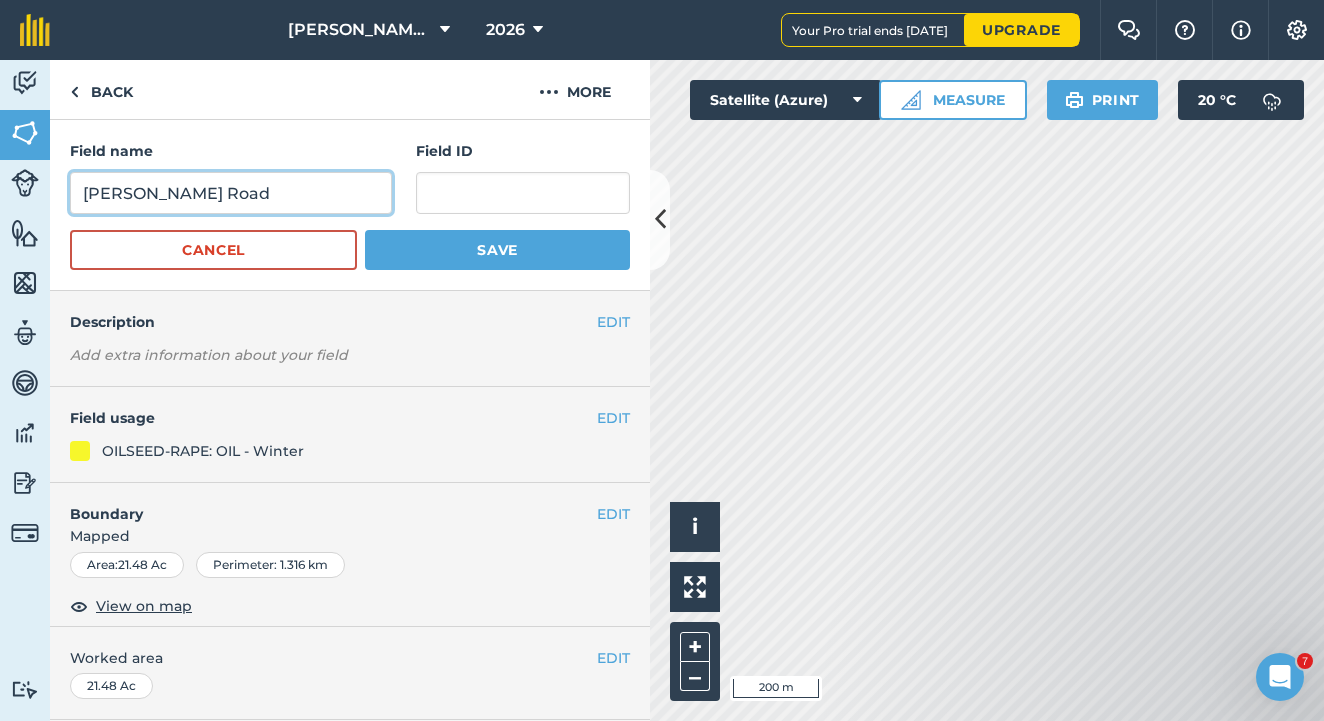 type on "[PERSON_NAME] Road" 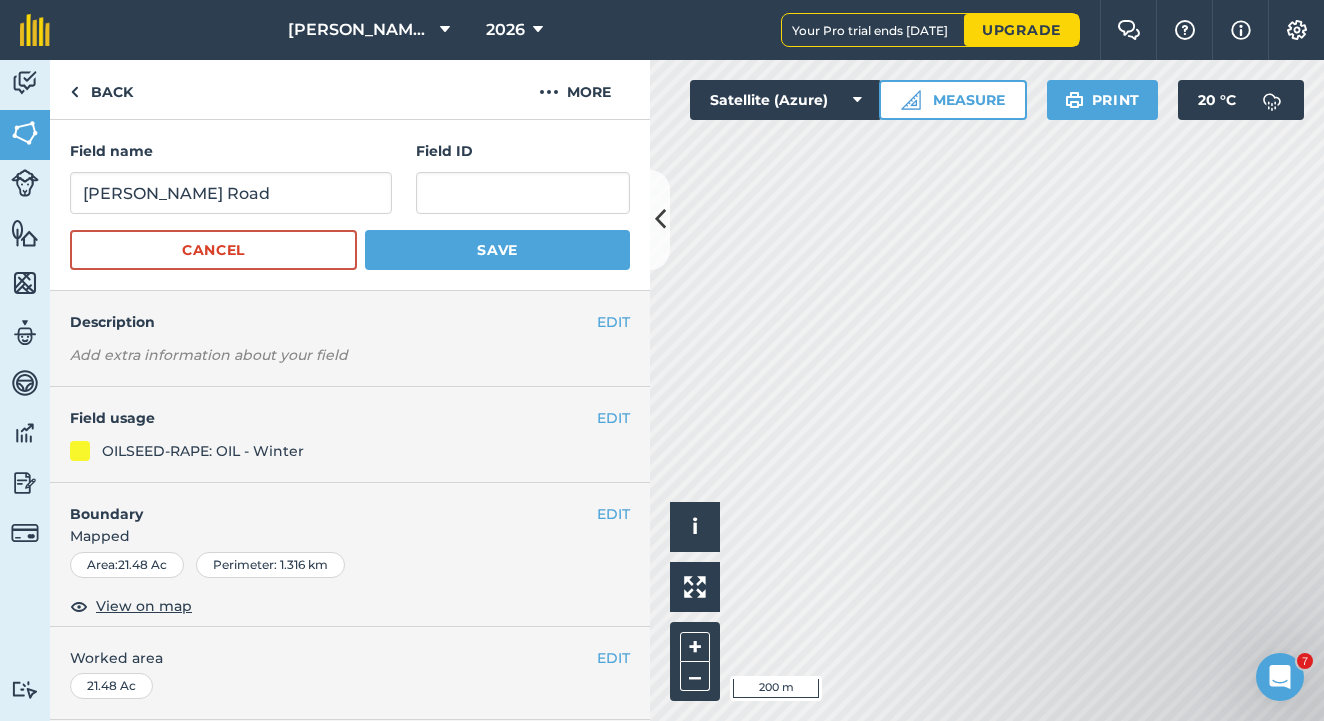 click on "Save" at bounding box center (497, 250) 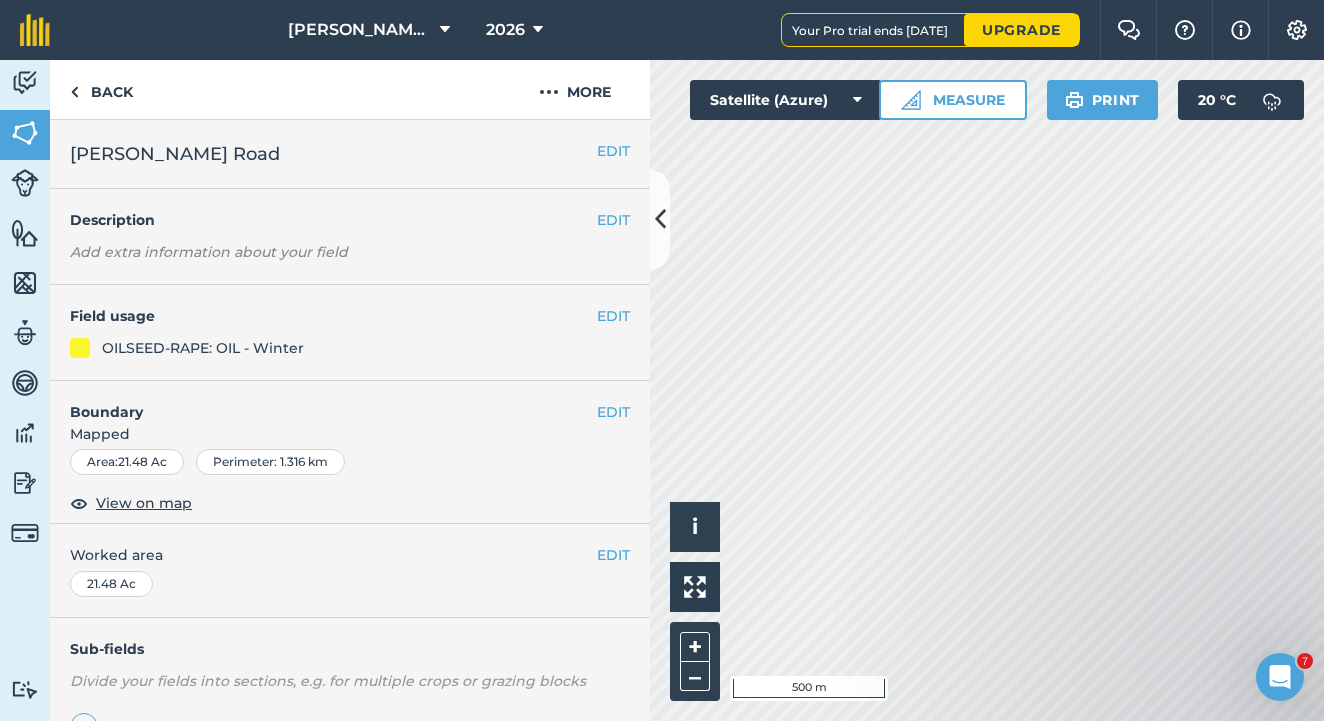 click on "EDIT" at bounding box center [613, 151] 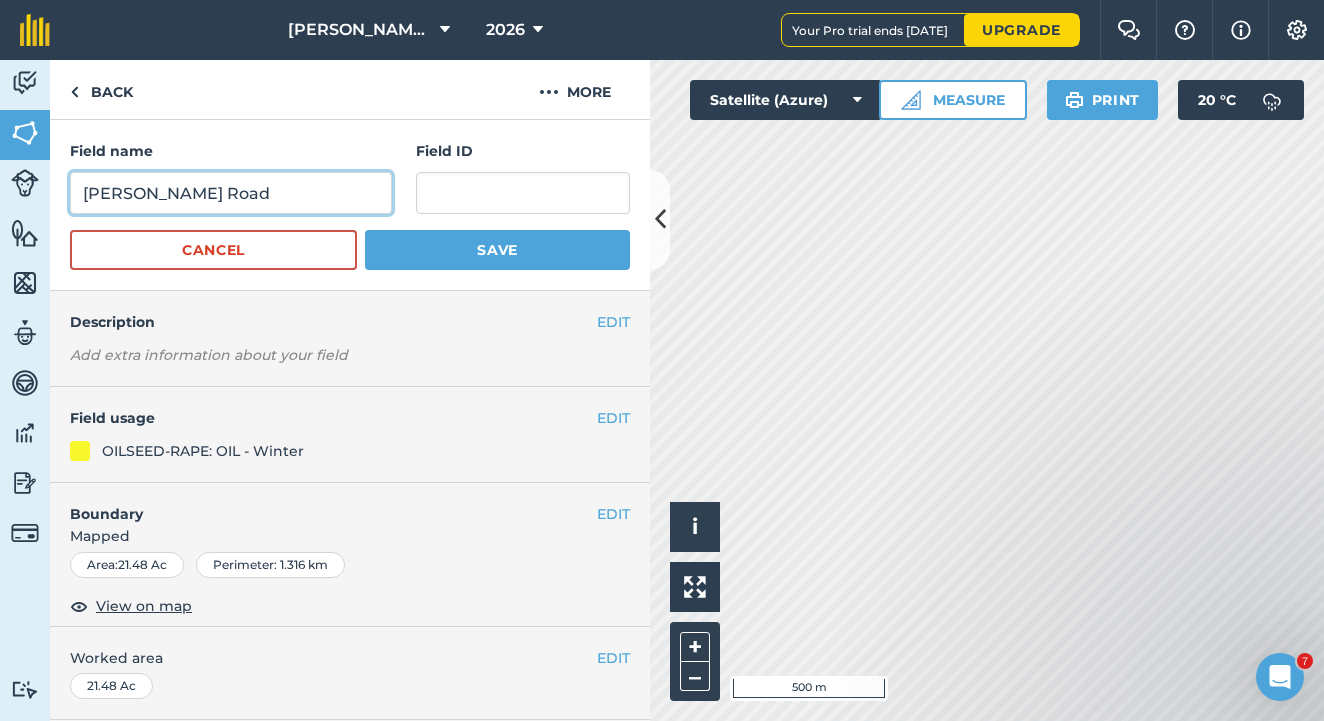 click on "[PERSON_NAME] Road" at bounding box center [231, 193] 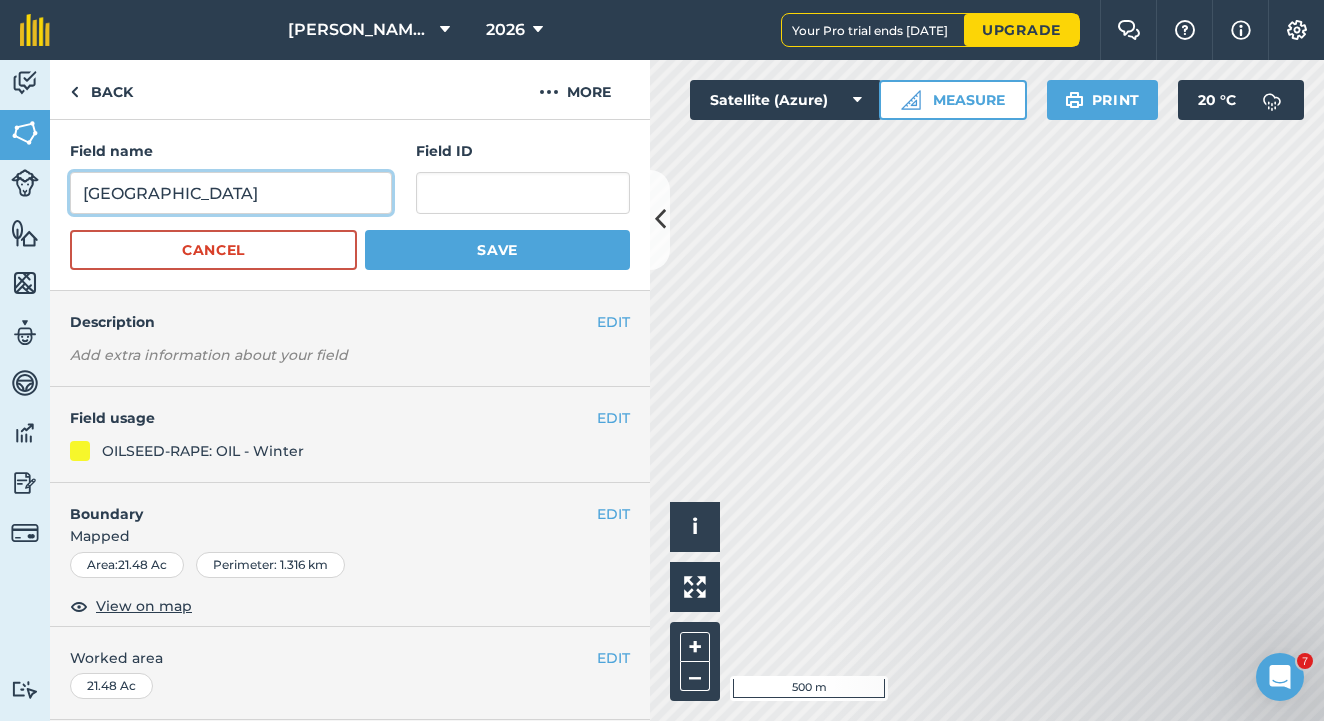 type on "[GEOGRAPHIC_DATA]" 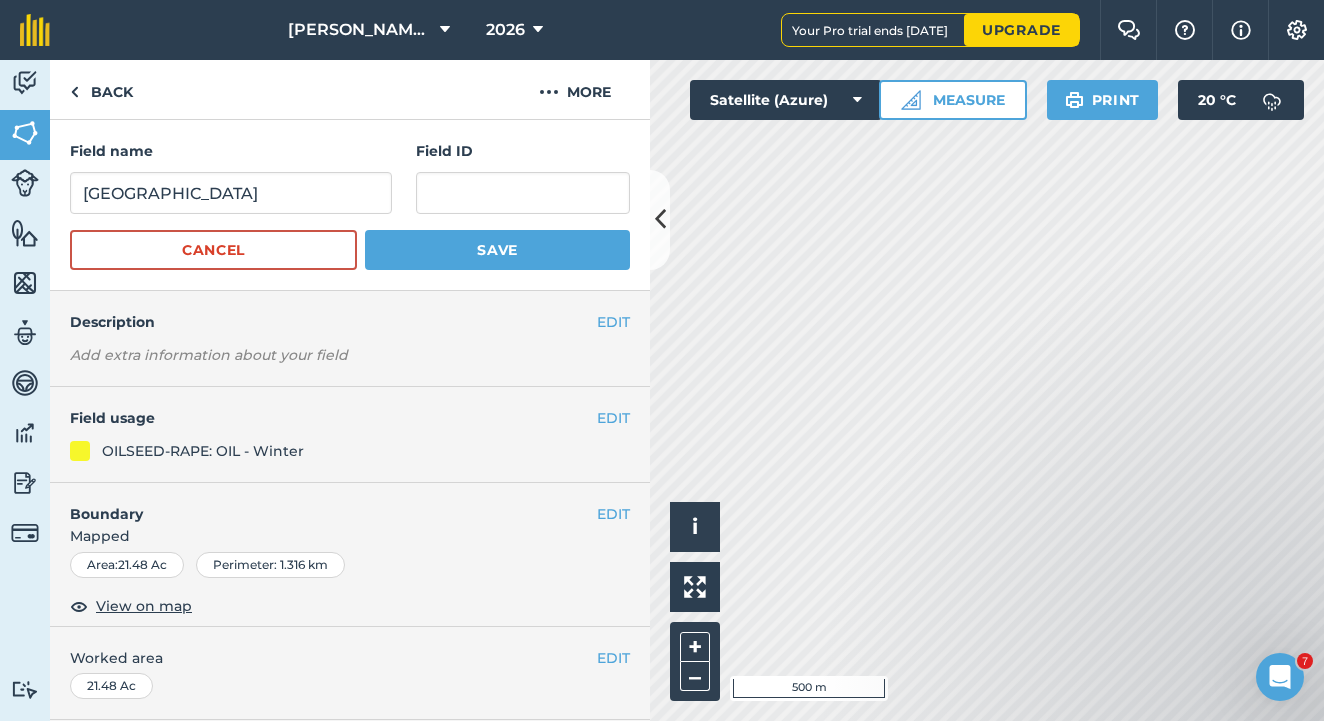 click on "Save" at bounding box center [497, 250] 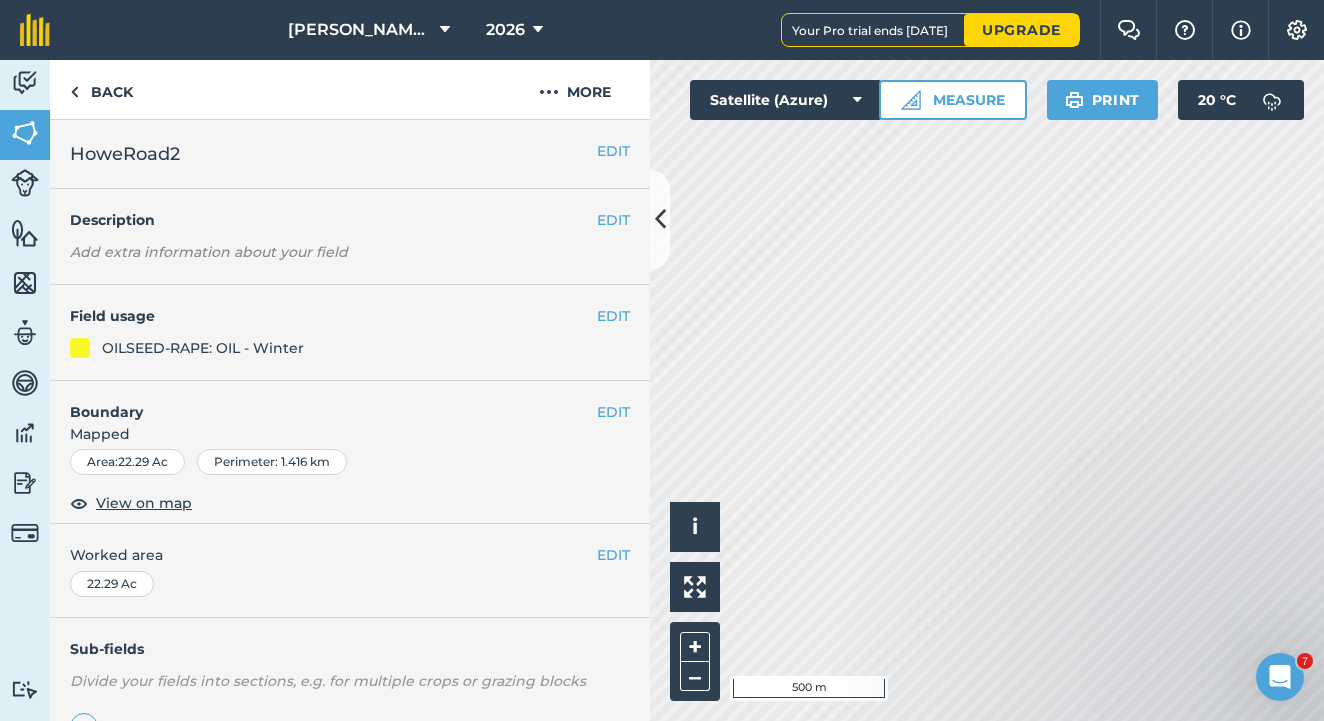 click on "EDIT" at bounding box center (613, 151) 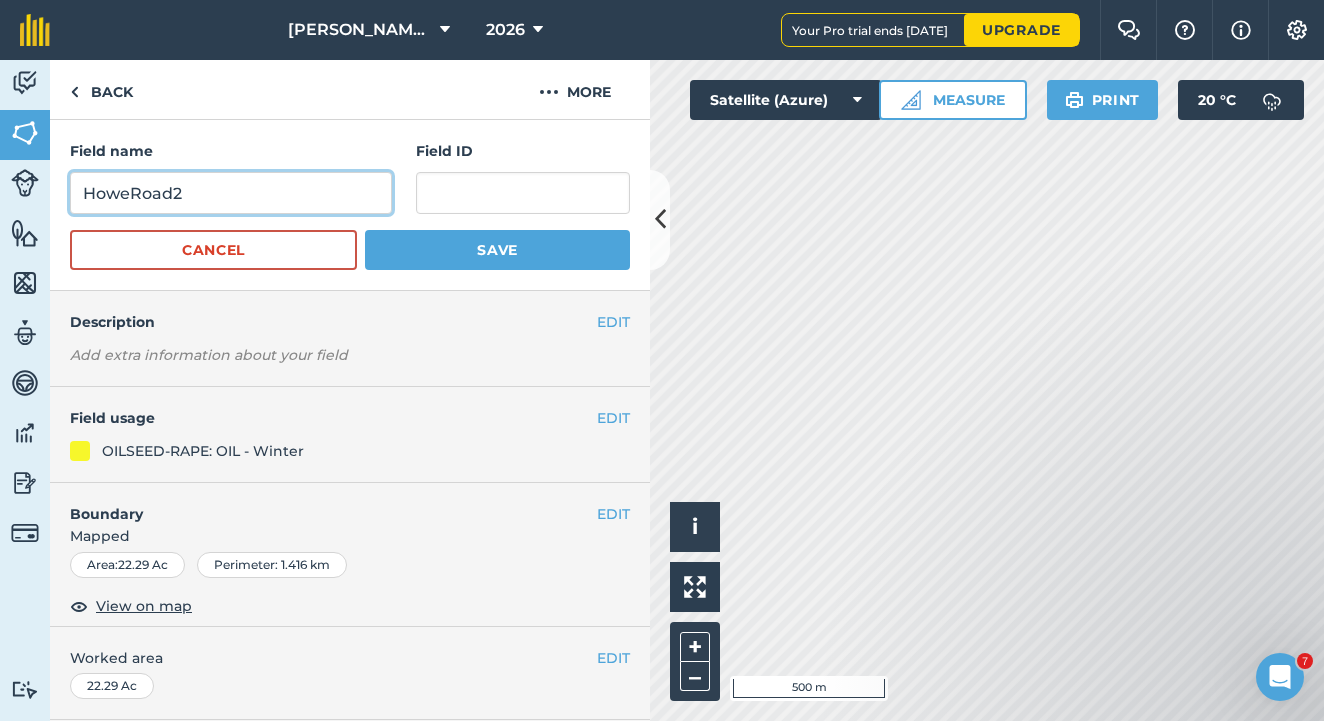 click on "HoweRoad2" at bounding box center (231, 193) 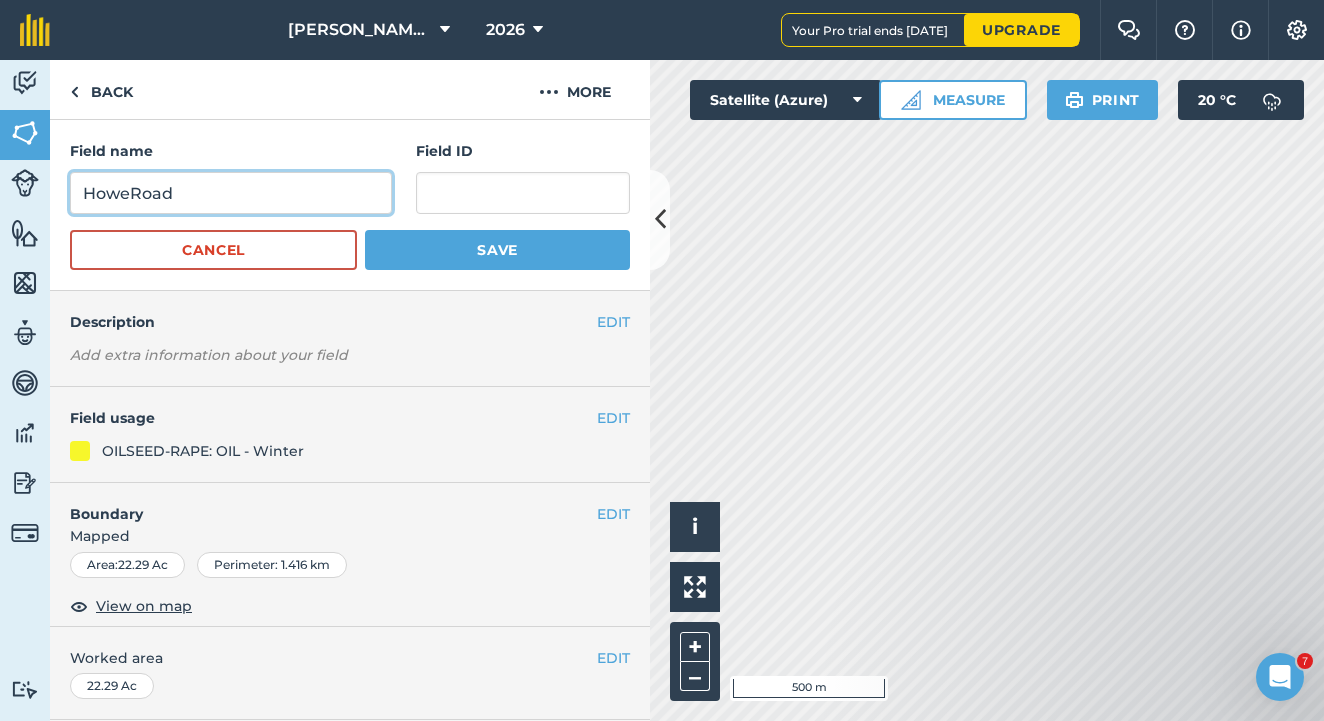 click on "HoweRoad" at bounding box center [231, 193] 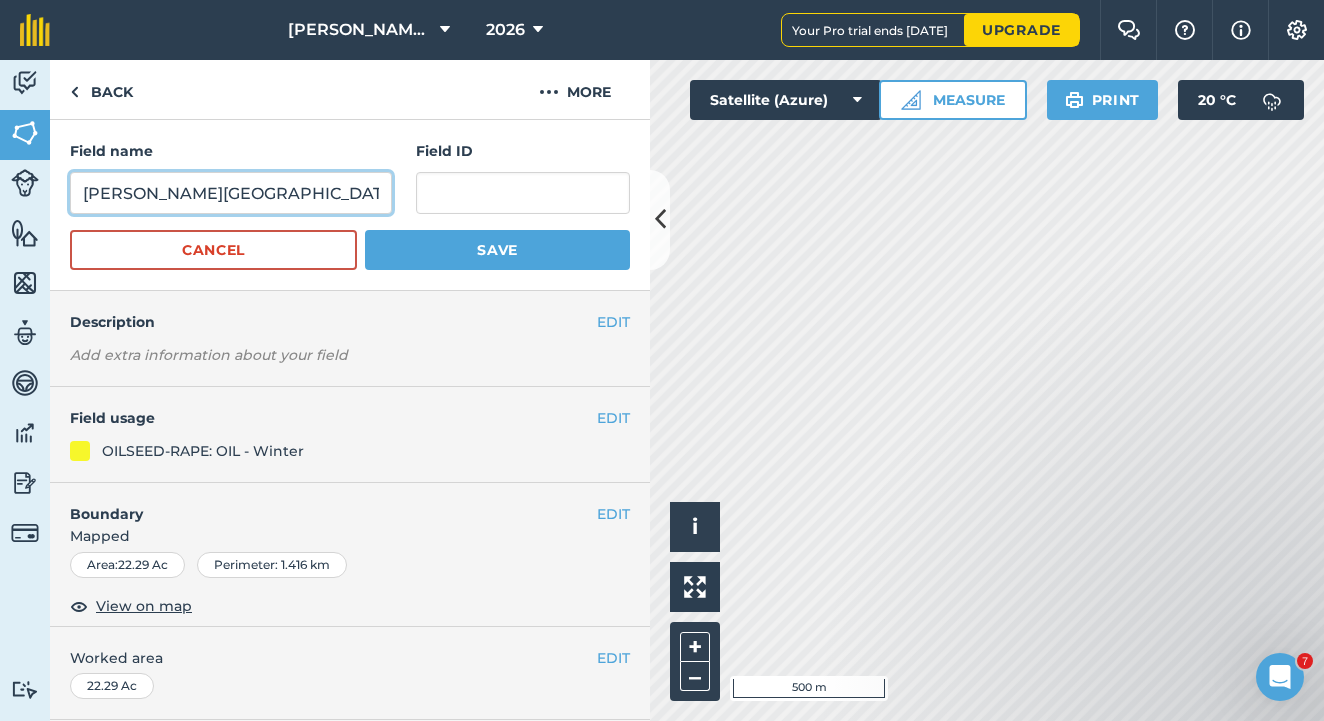 type on "[PERSON_NAME][GEOGRAPHIC_DATA]" 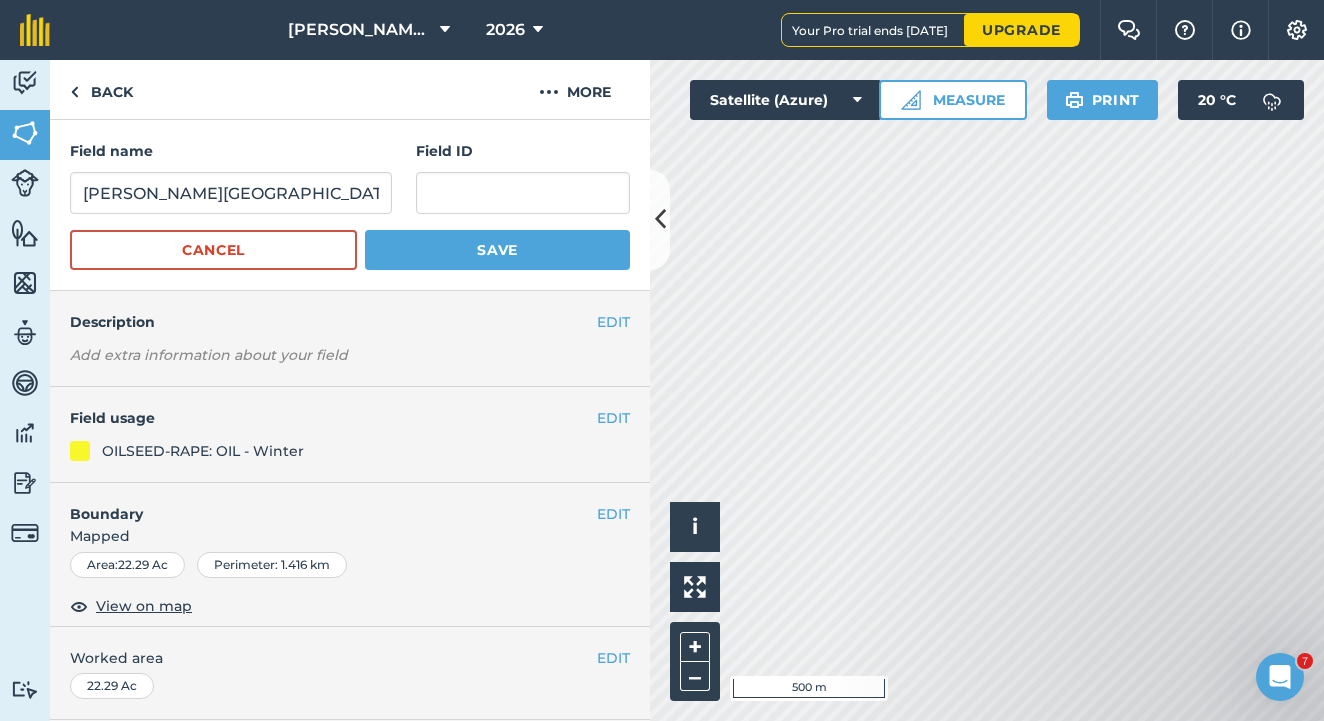 click on "Save" at bounding box center [497, 250] 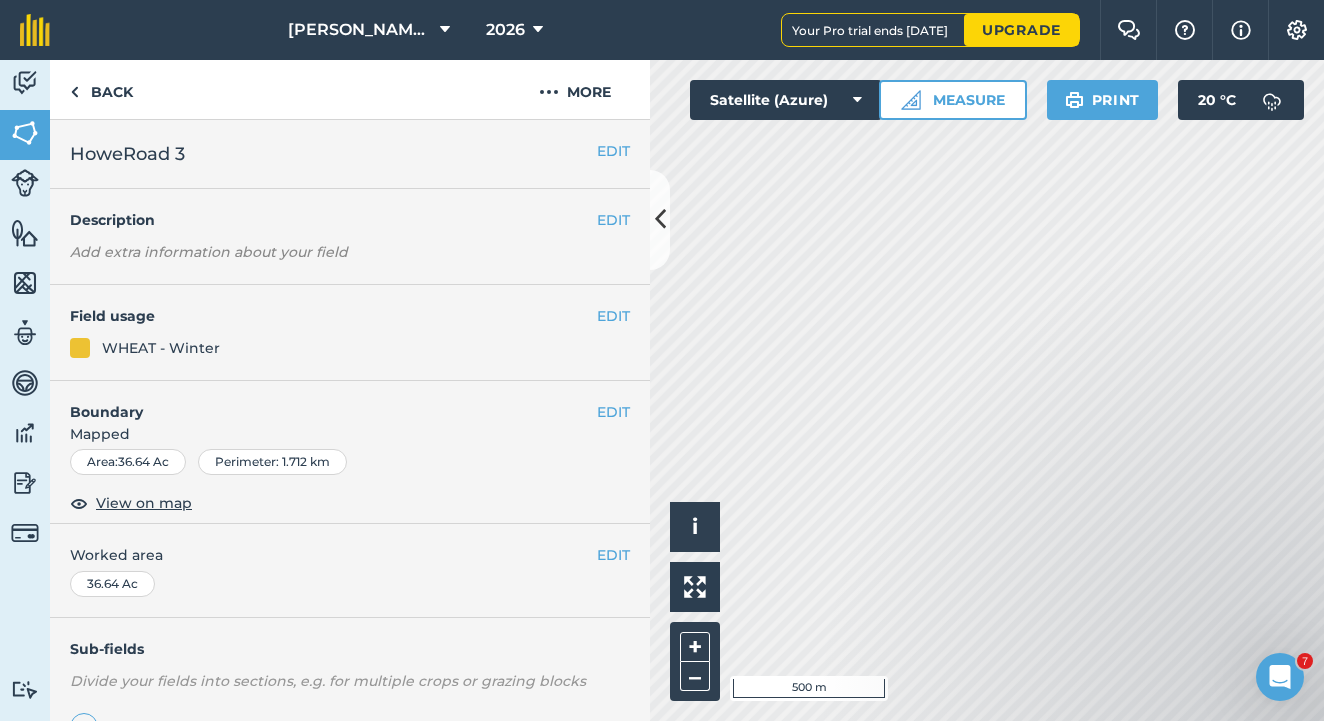click on "EDIT" at bounding box center (613, 151) 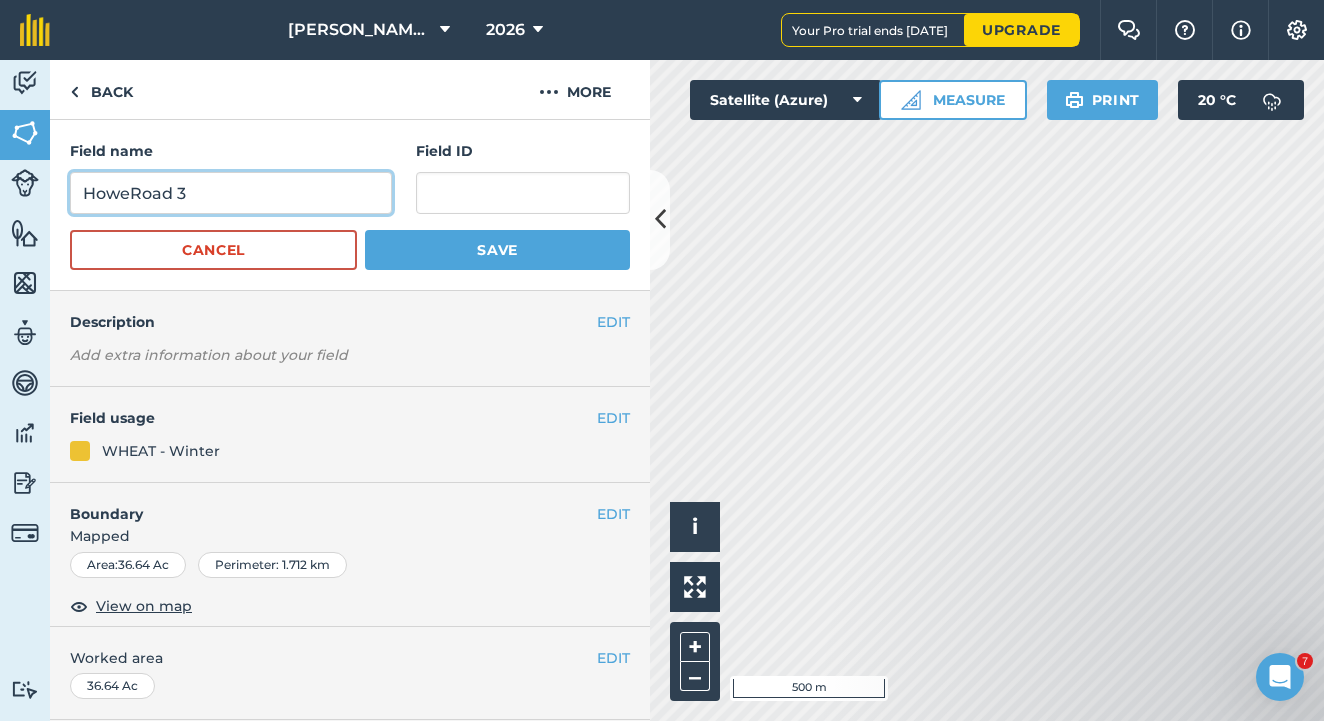 click on "HoweRoad 3" at bounding box center [231, 193] 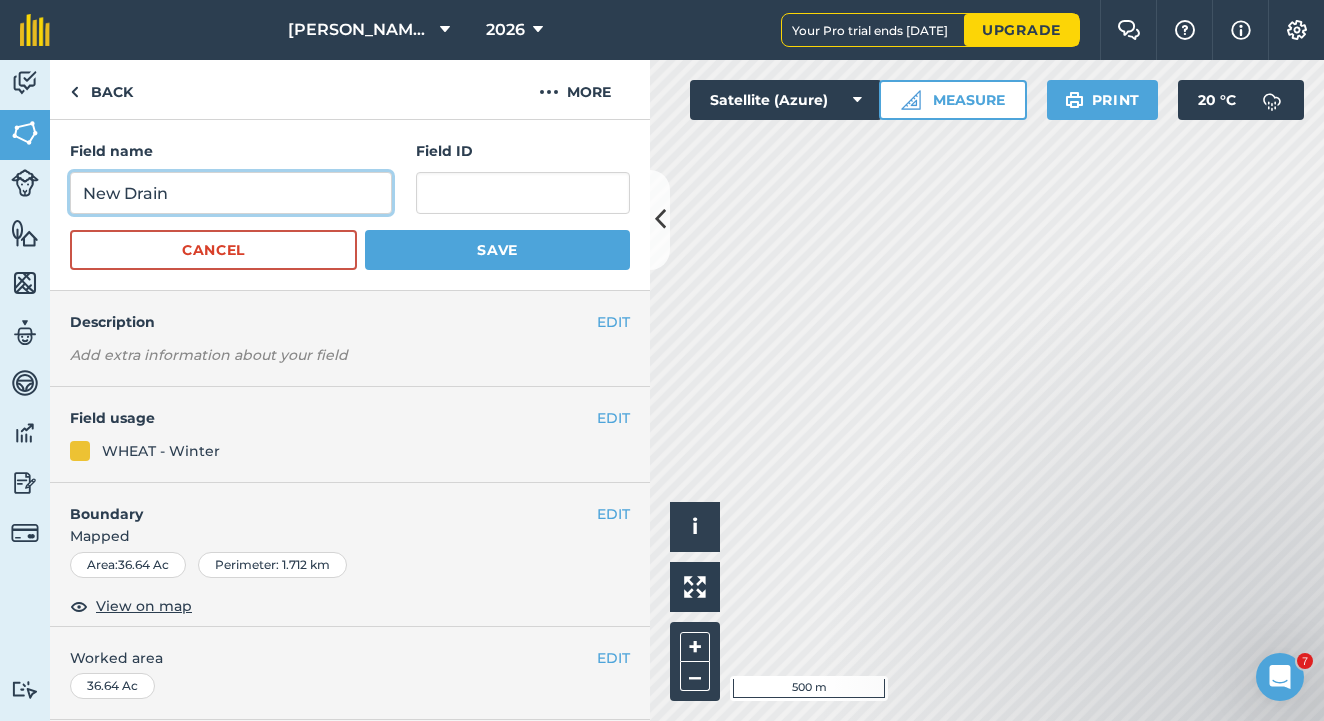 click on "New Drain" at bounding box center (231, 193) 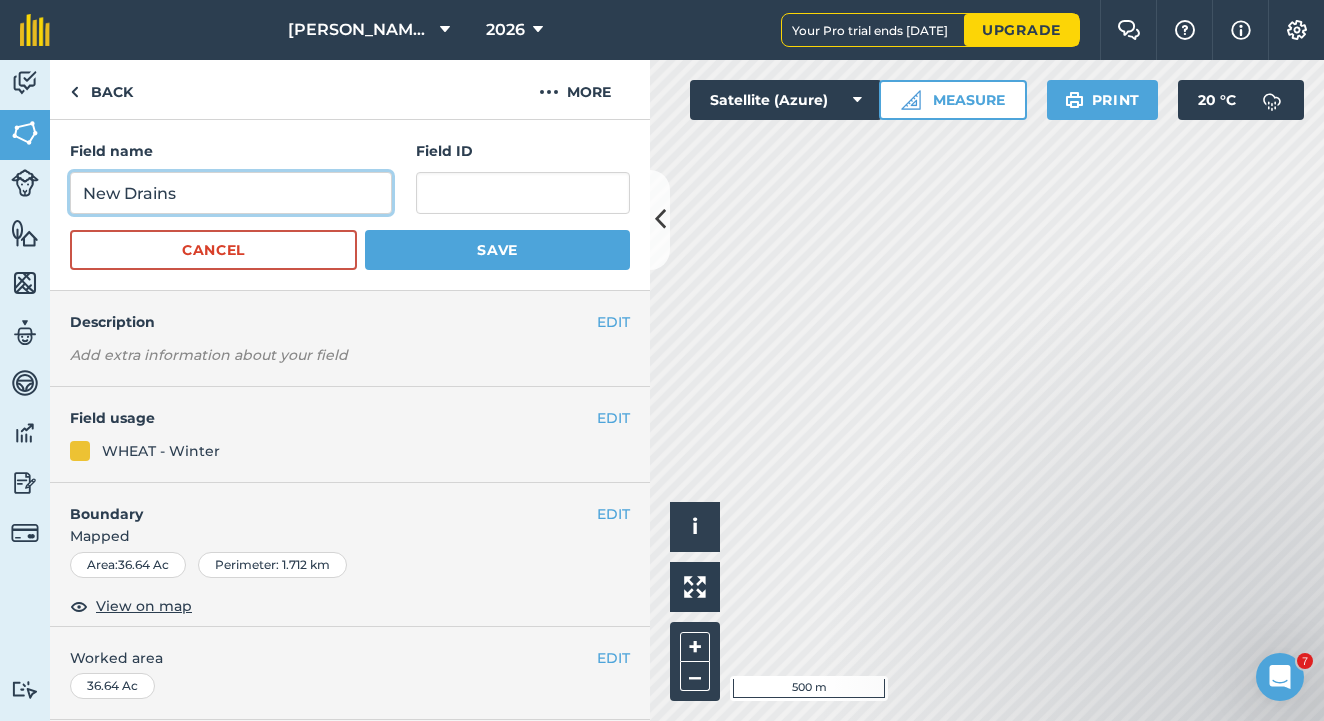 type on "New Drains" 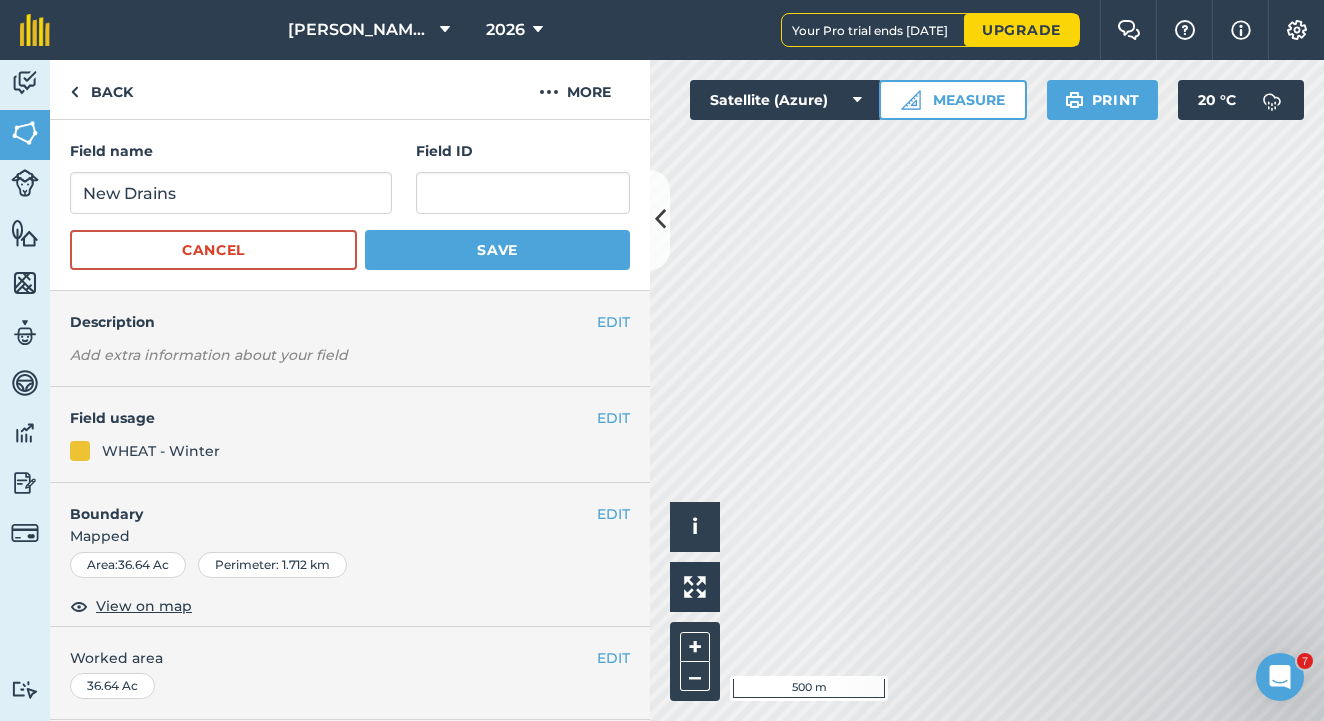 click on "Save" at bounding box center (497, 250) 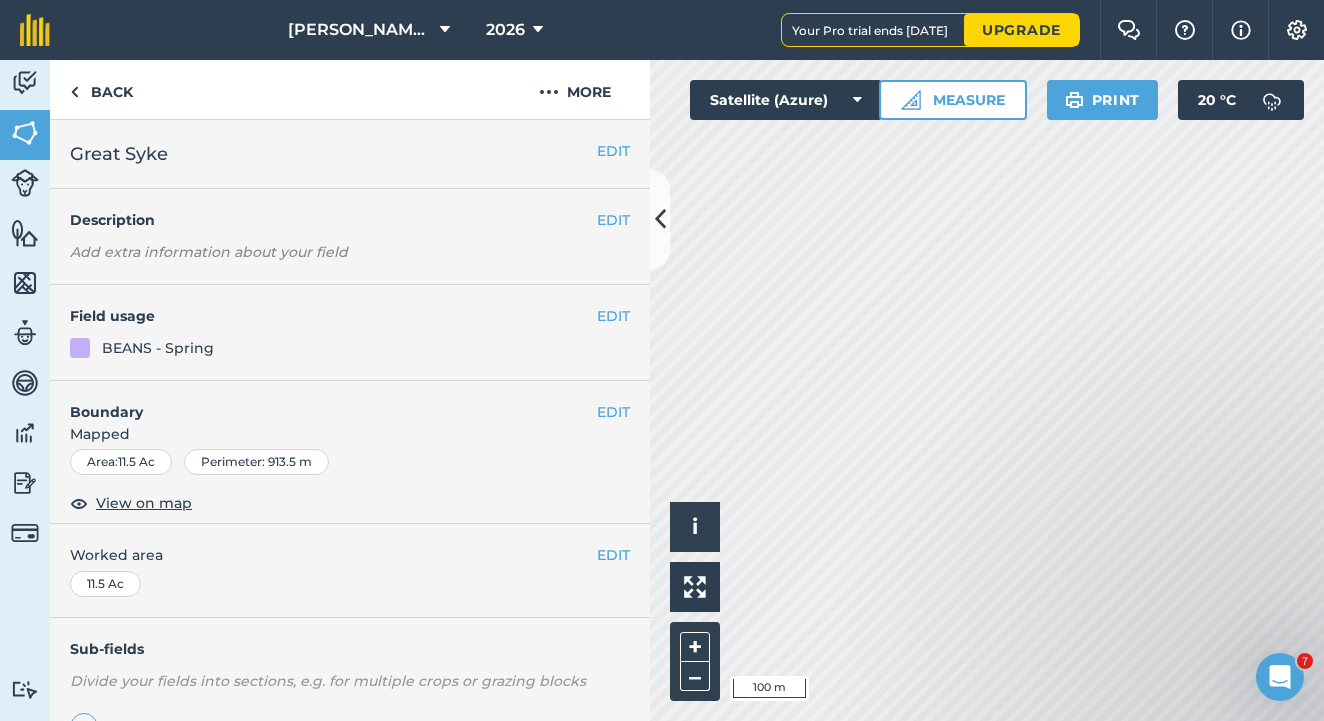 click on "EDIT" at bounding box center (613, 151) 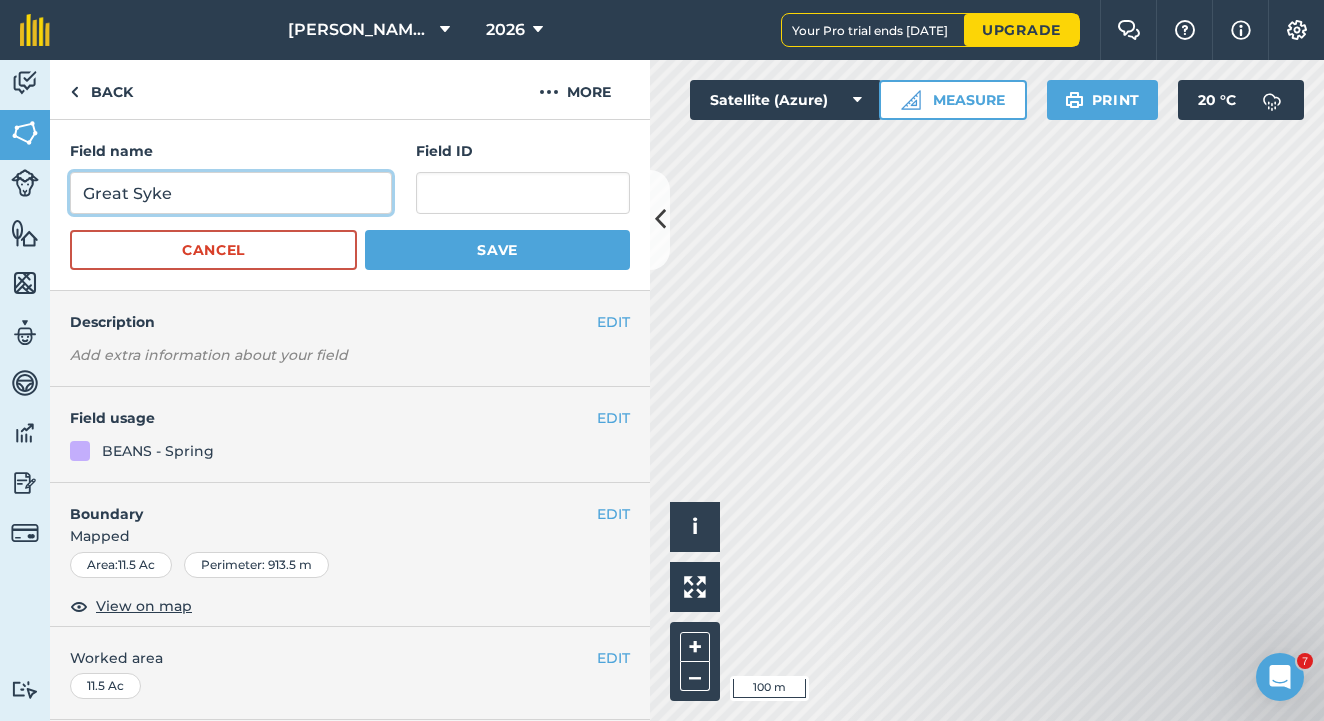 click on "Great Syke" at bounding box center (231, 193) 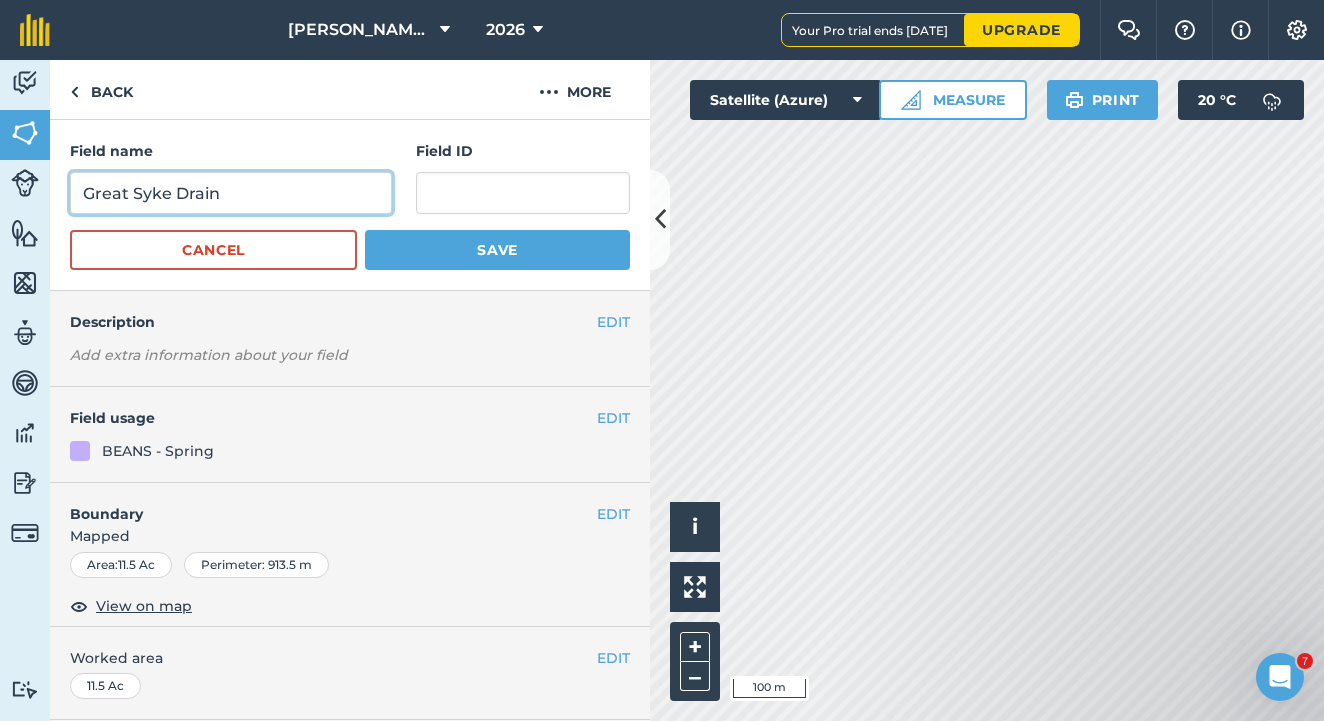 type on "Great Syke Drain" 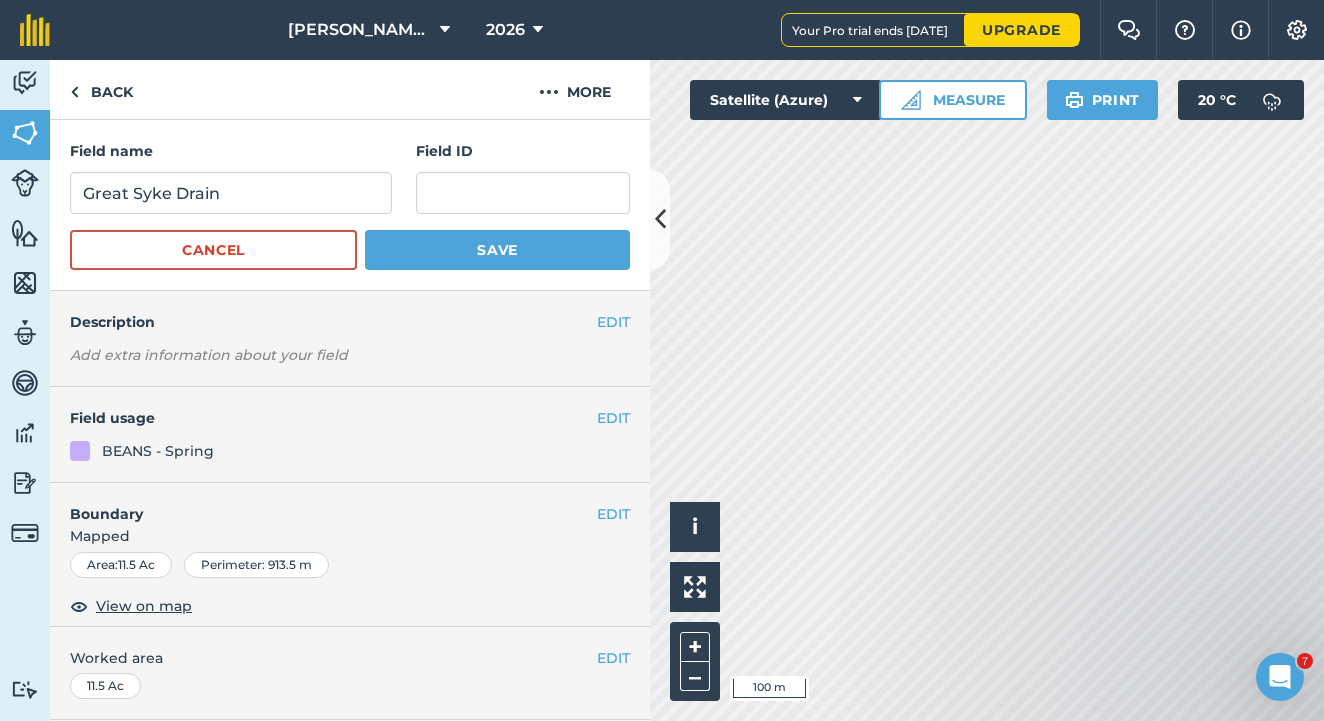 click on "Save" at bounding box center [497, 250] 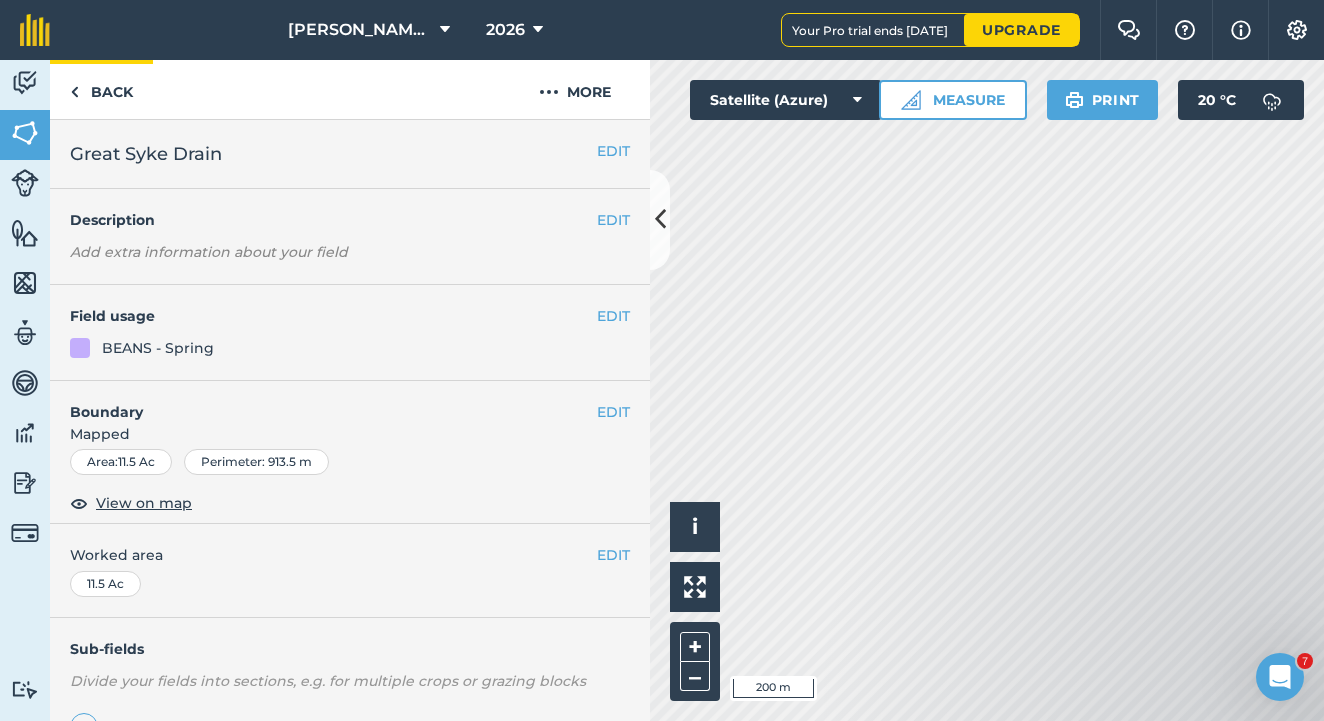 click on "Back" at bounding box center (101, 89) 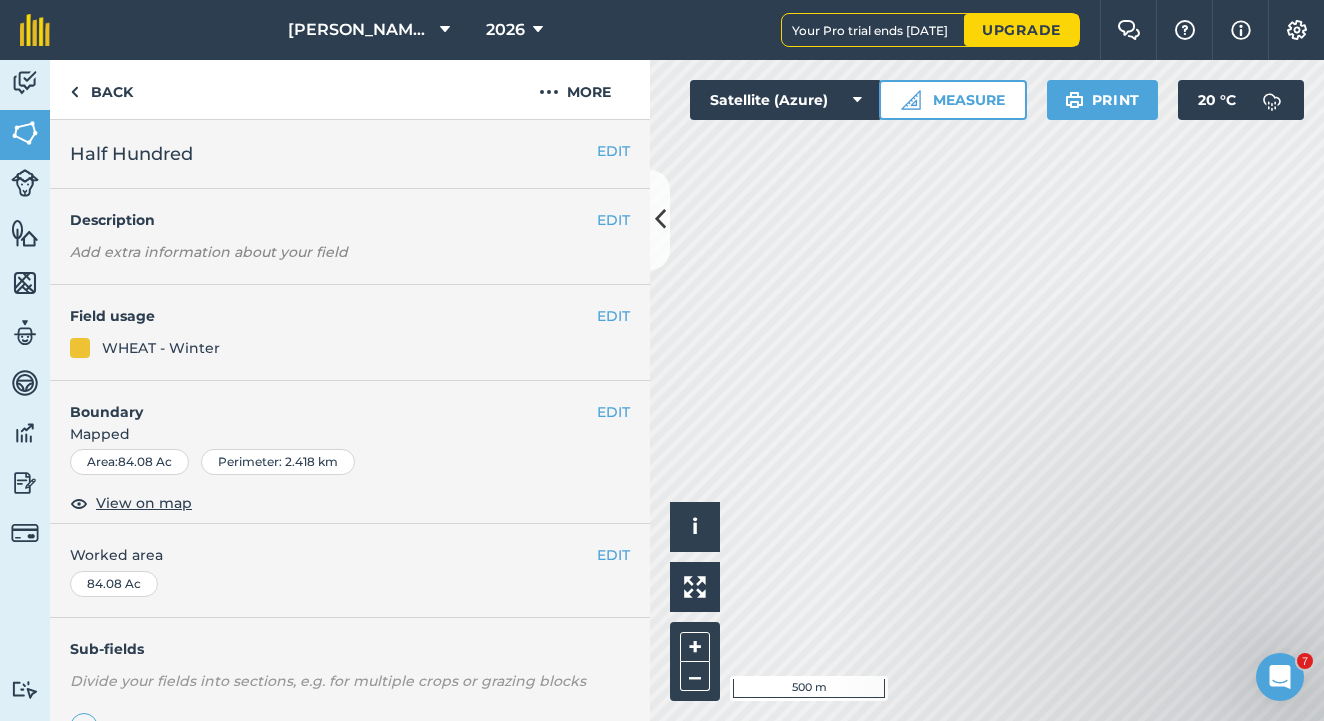 click on "EDIT" at bounding box center [613, 151] 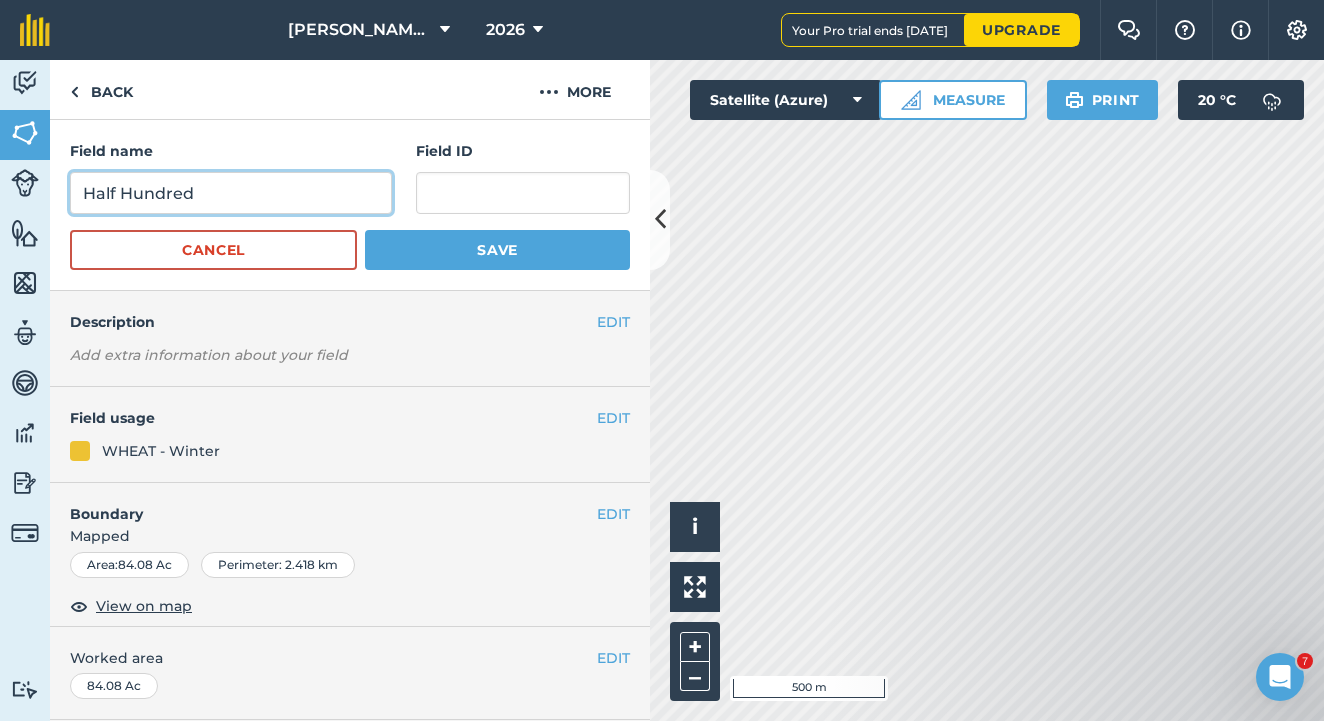 drag, startPoint x: 124, startPoint y: 189, endPoint x: 2, endPoint y: 187, distance: 122.016396 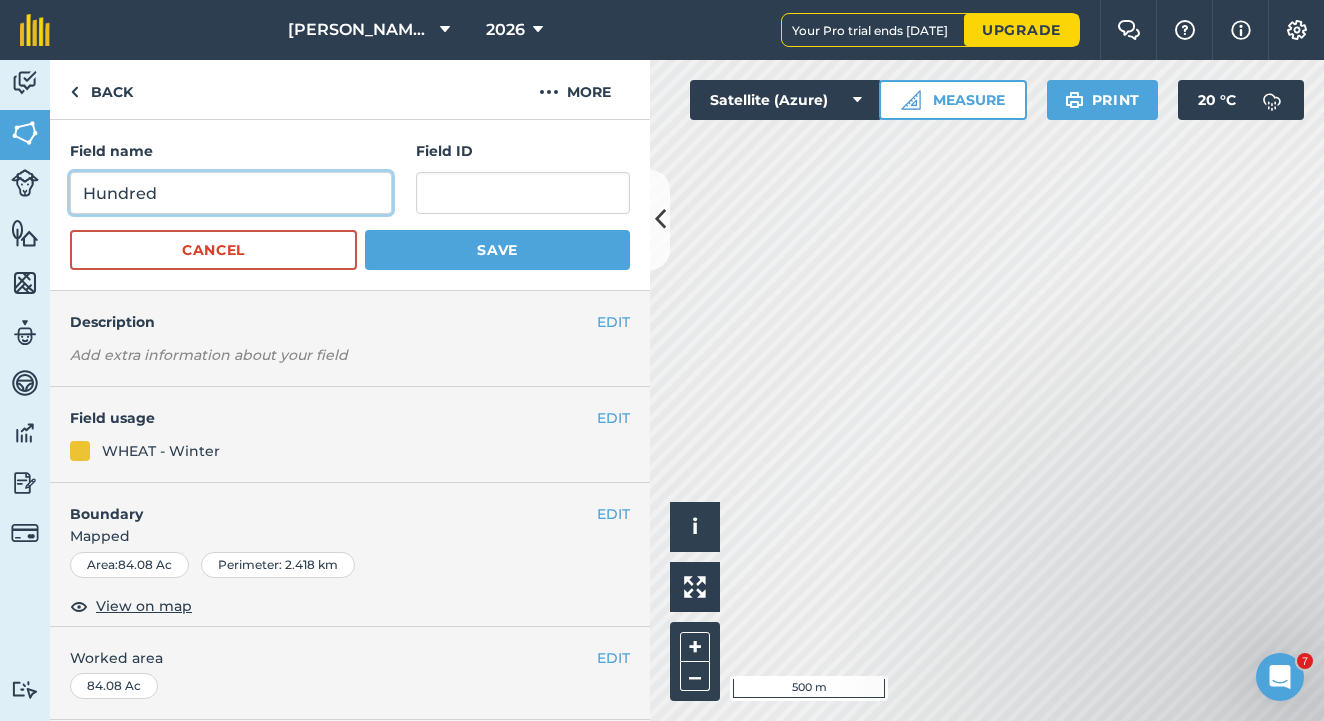 type on "Hundred" 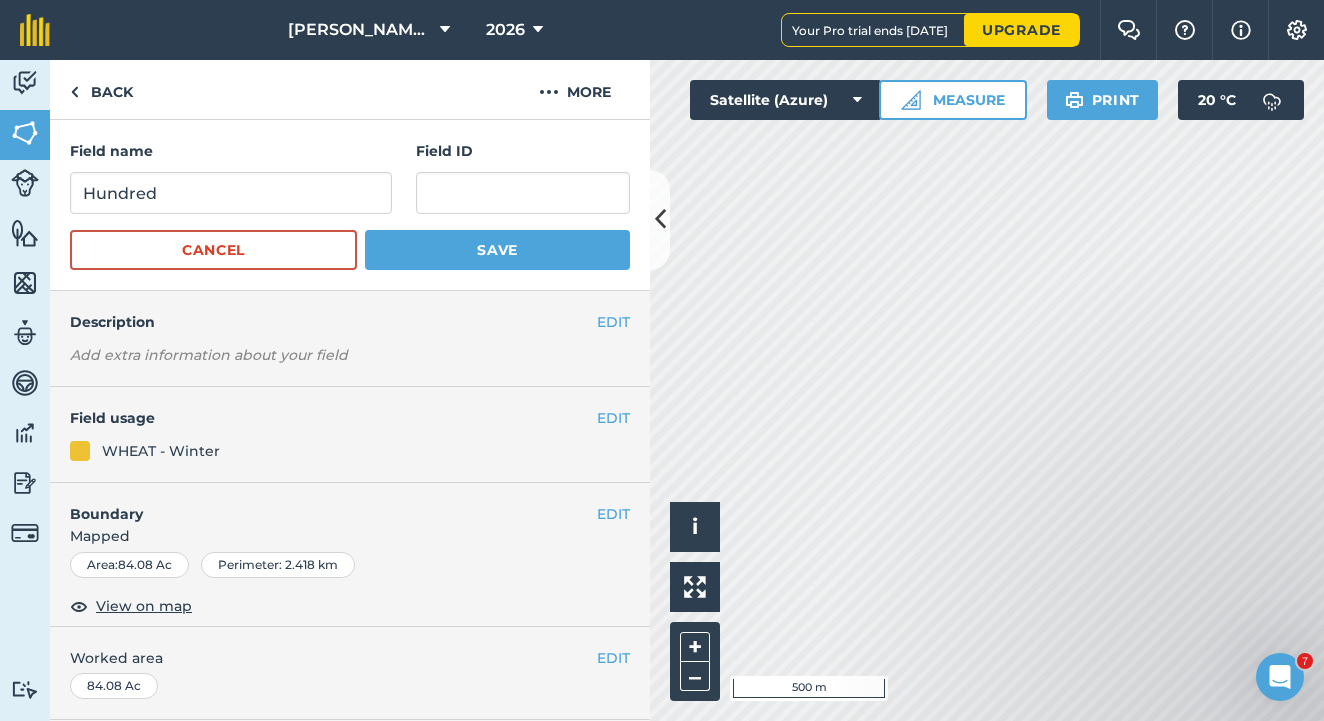 click on "Save" at bounding box center (497, 250) 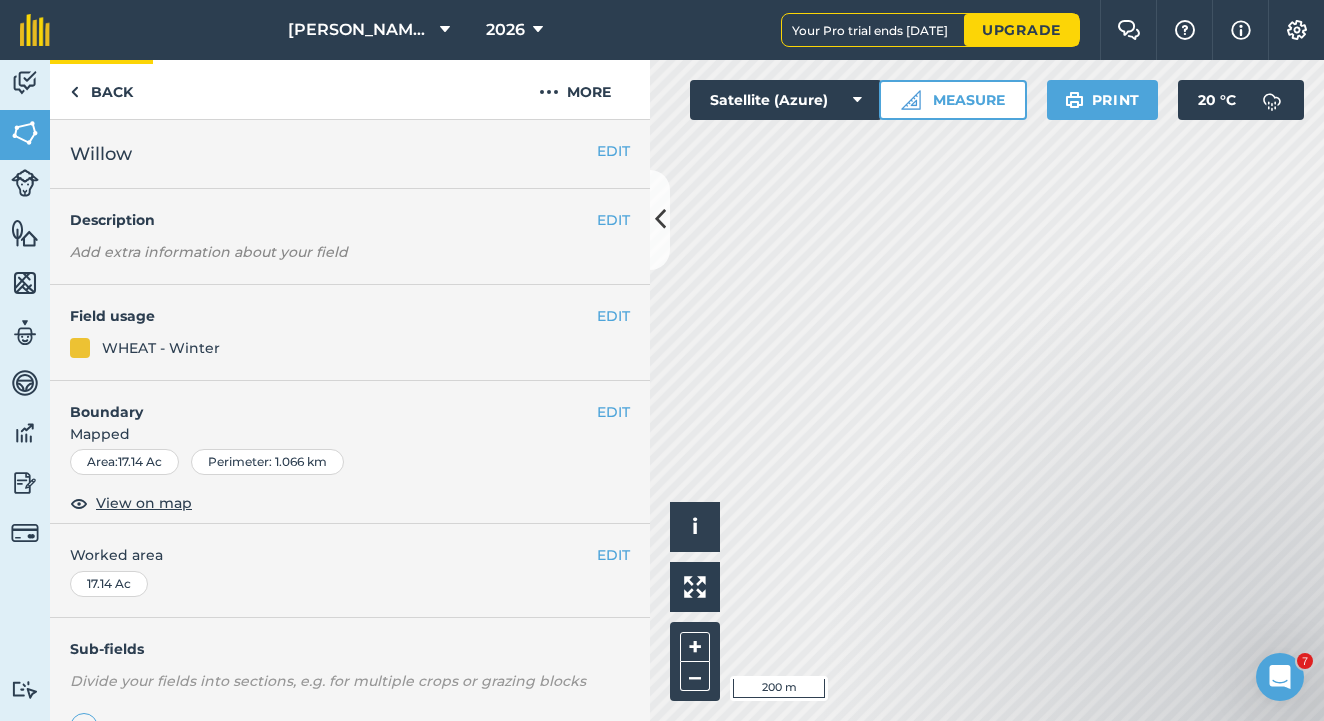 click on "Back" at bounding box center [101, 89] 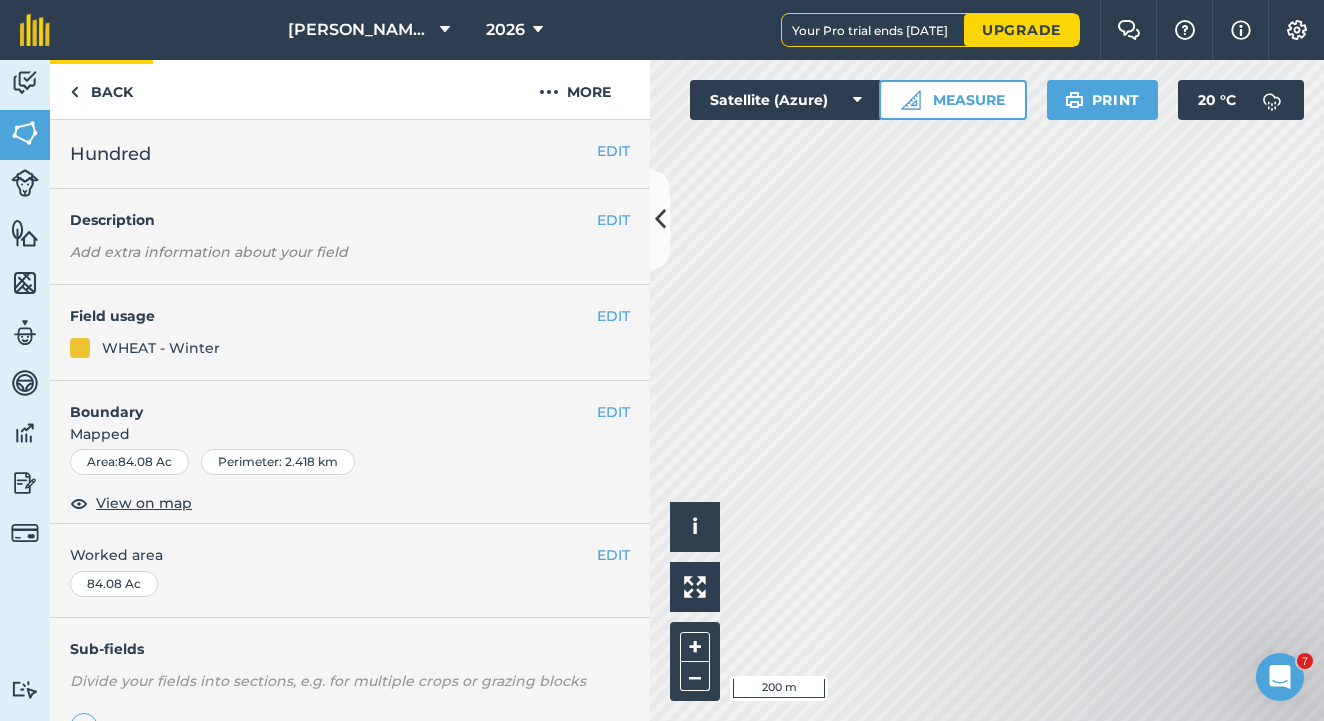 click on "Back" at bounding box center (101, 89) 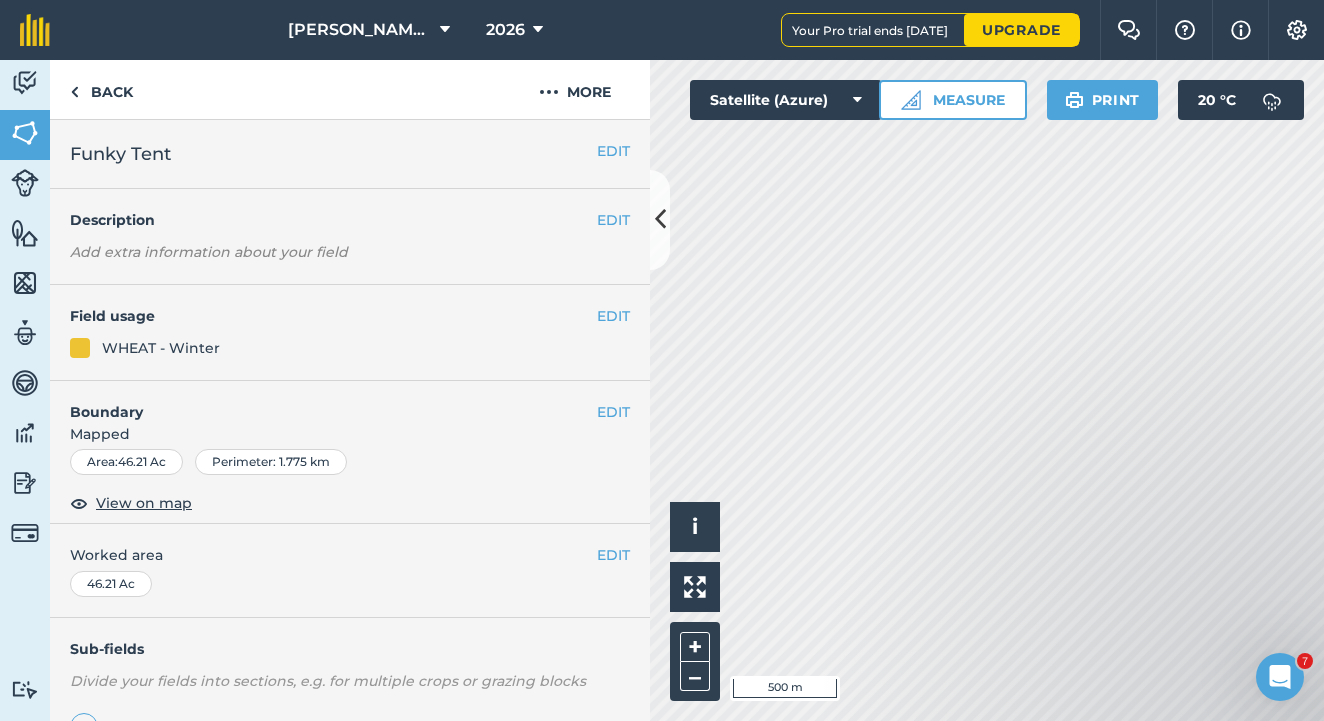click on "EDIT" at bounding box center (613, 151) 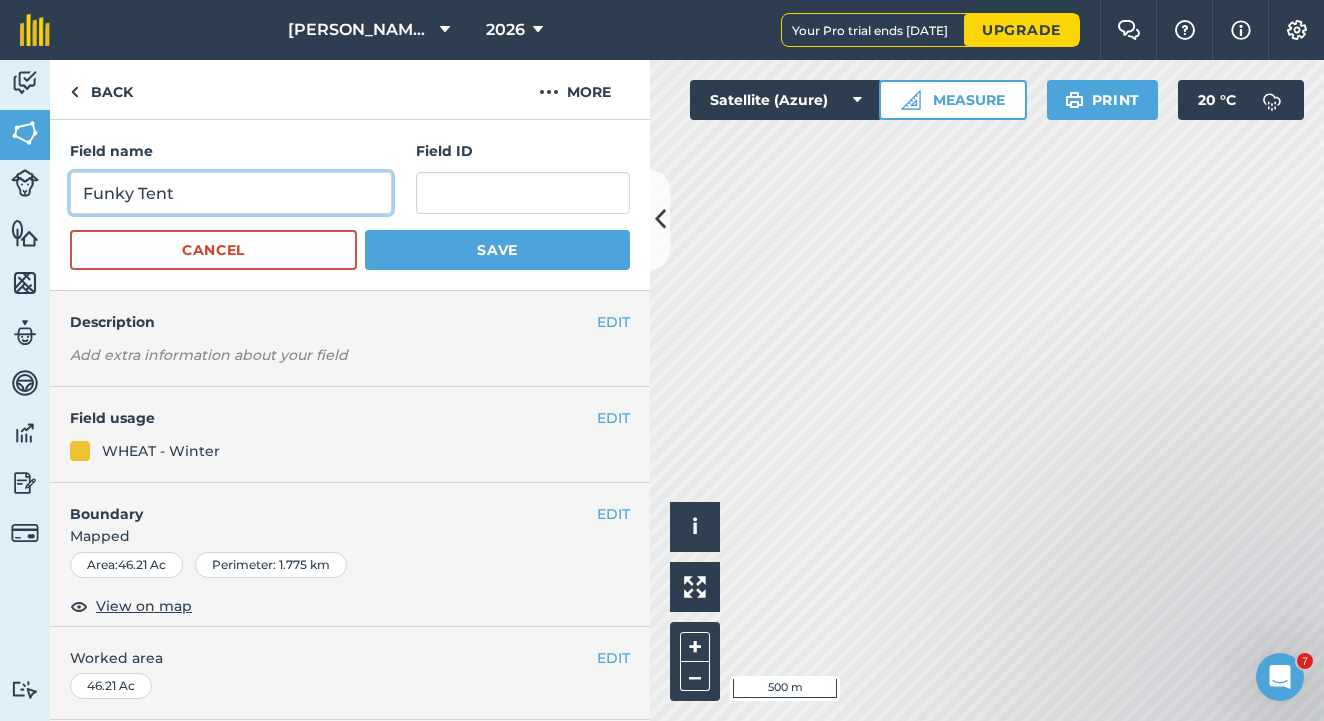 click on "Funky Tent" at bounding box center (231, 193) 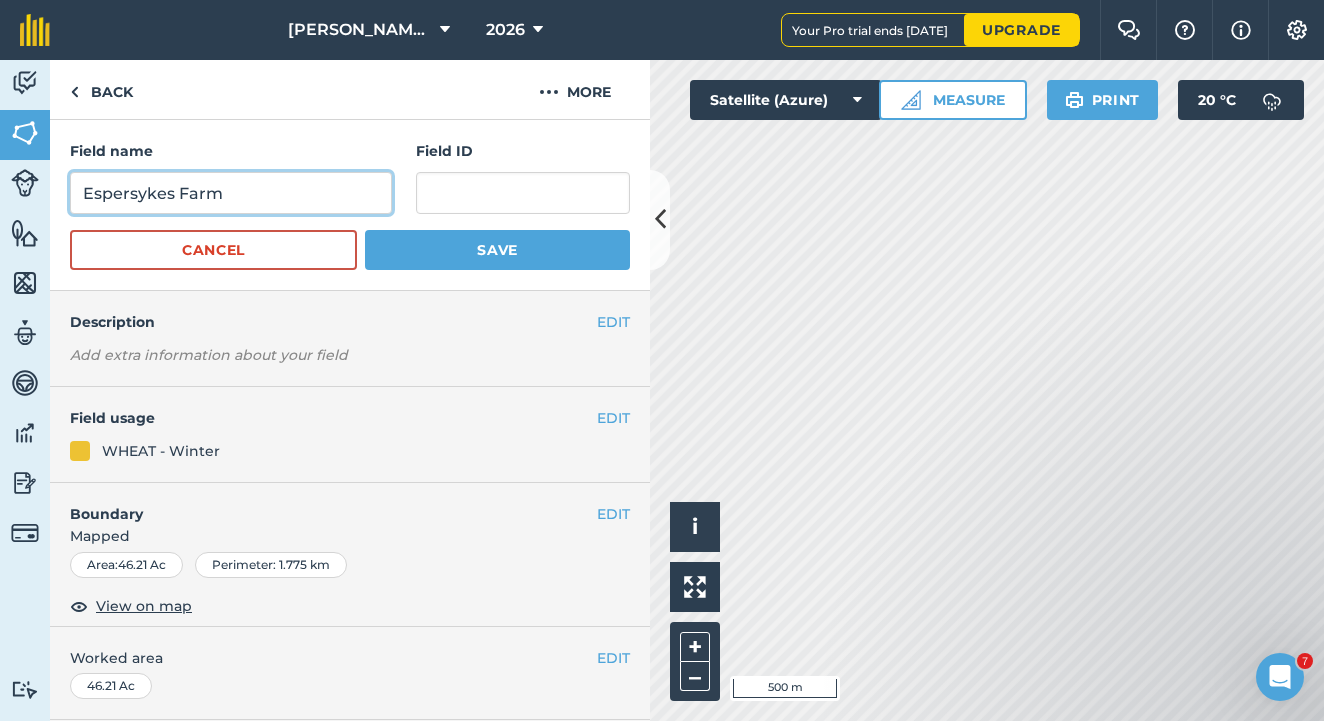 type on "Espersykes Farm" 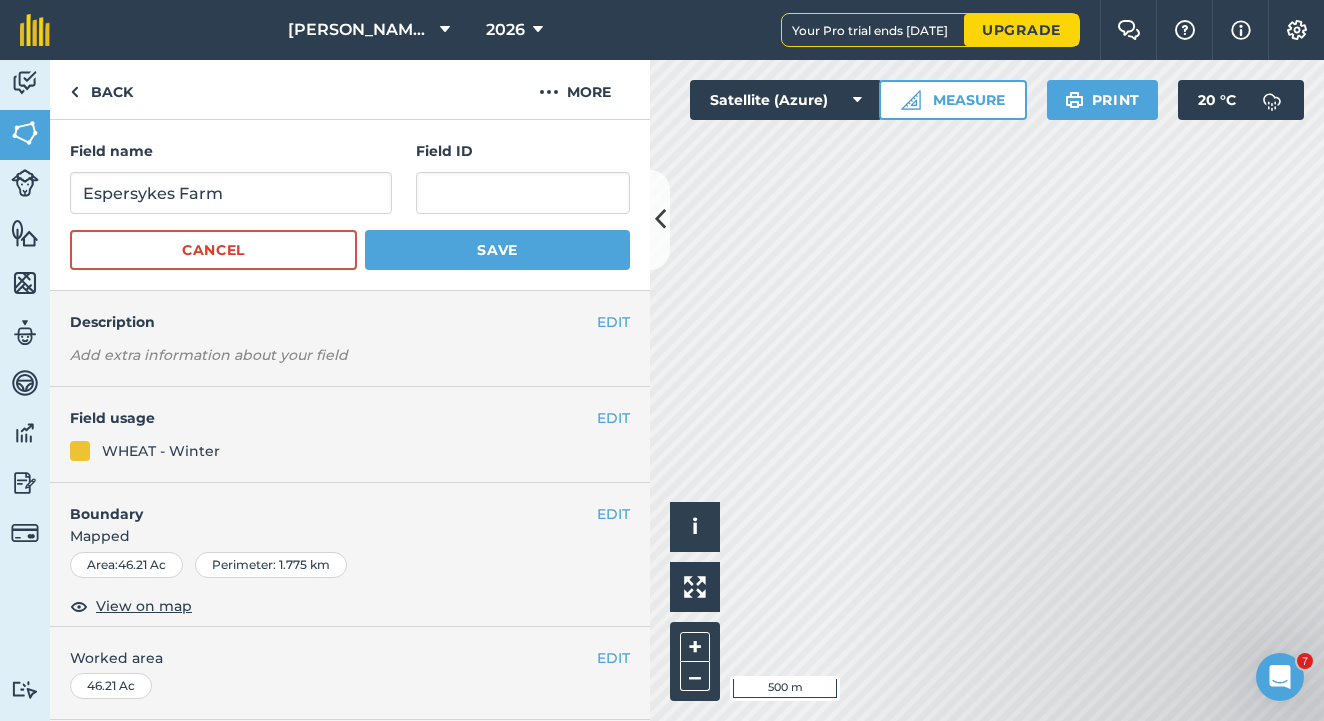 click on "Save" at bounding box center [497, 250] 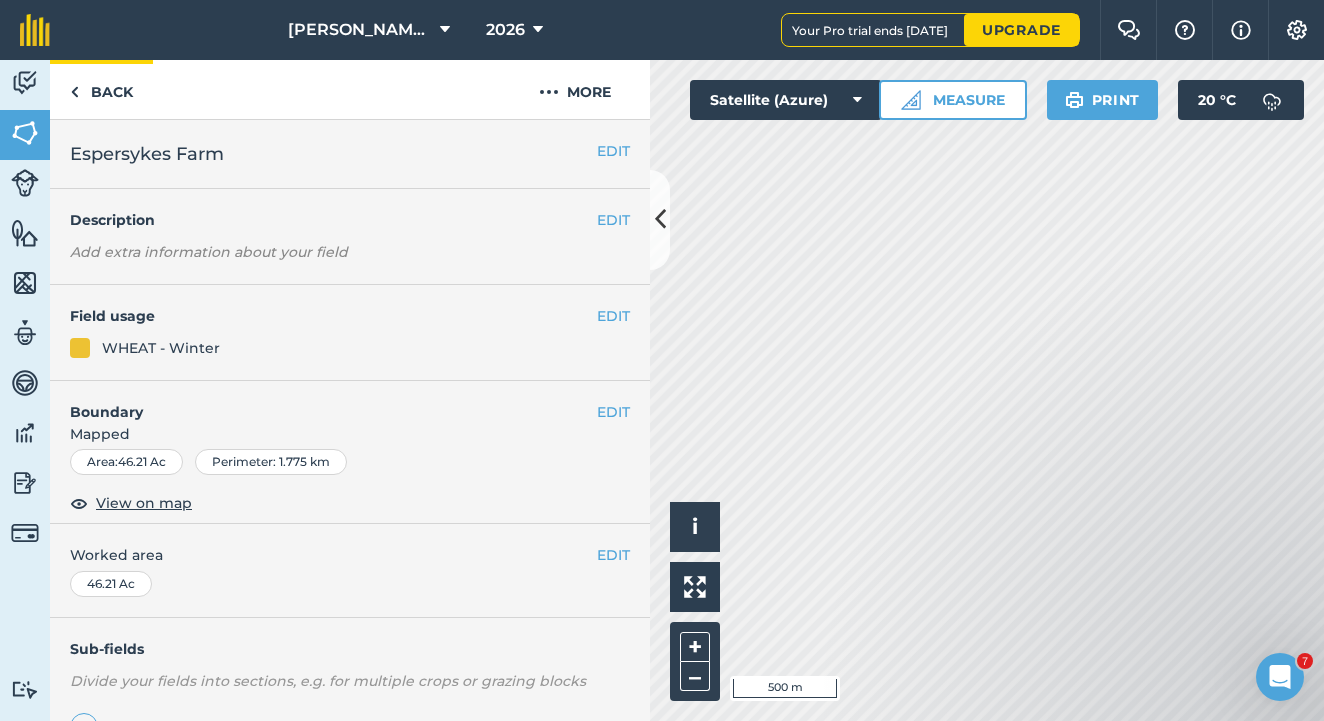 click on "Back" at bounding box center [101, 89] 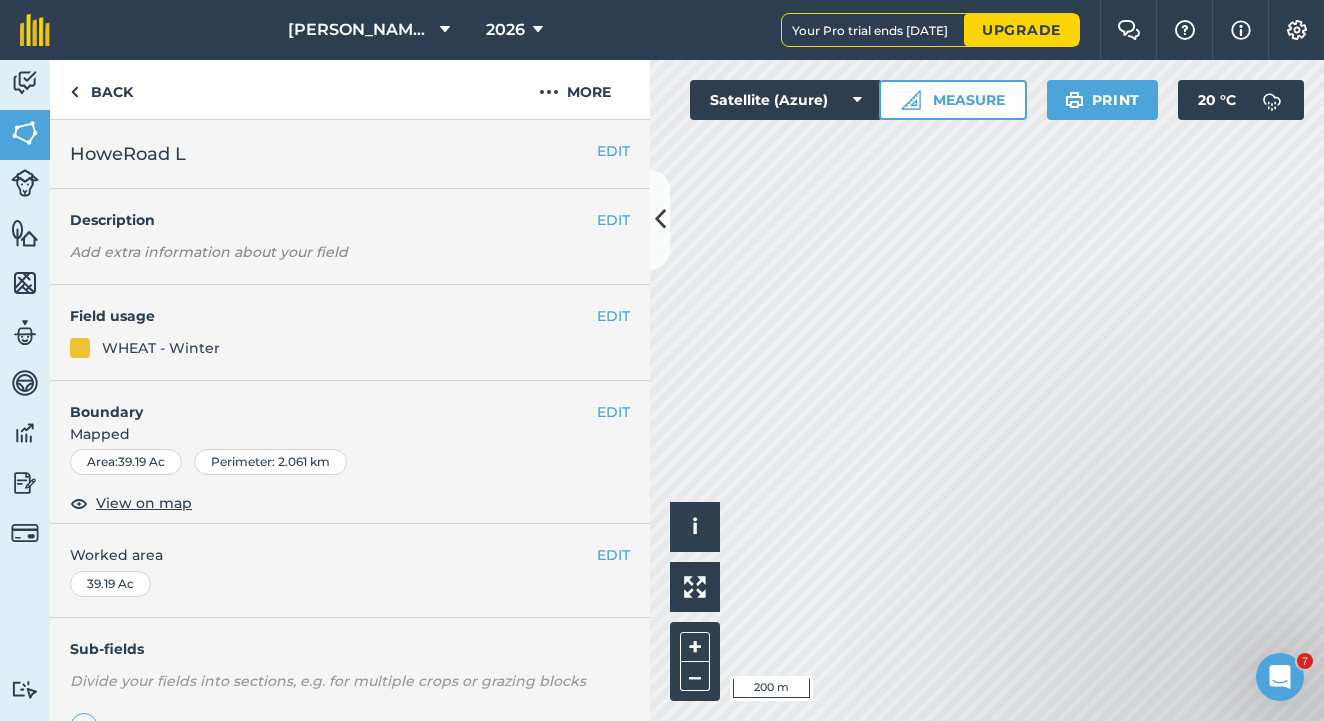 click on "EDIT" at bounding box center [613, 151] 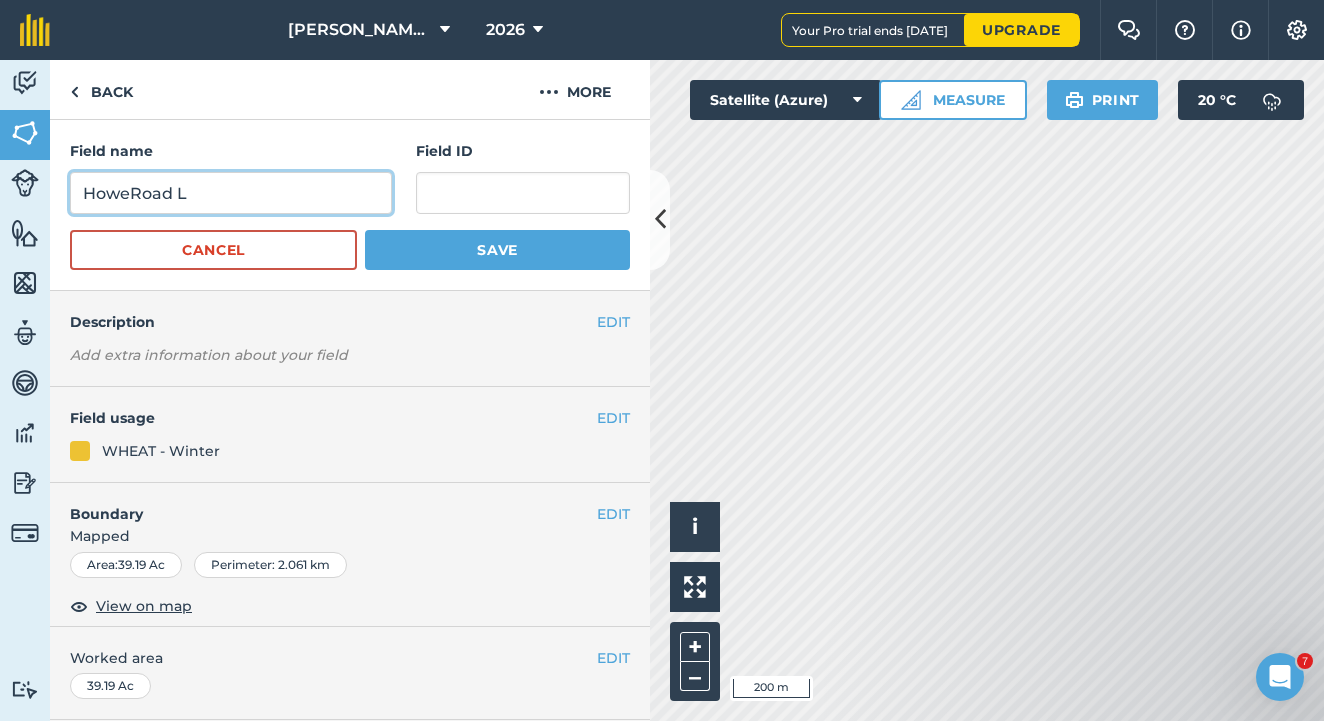 click on "HoweRoad L" at bounding box center [231, 193] 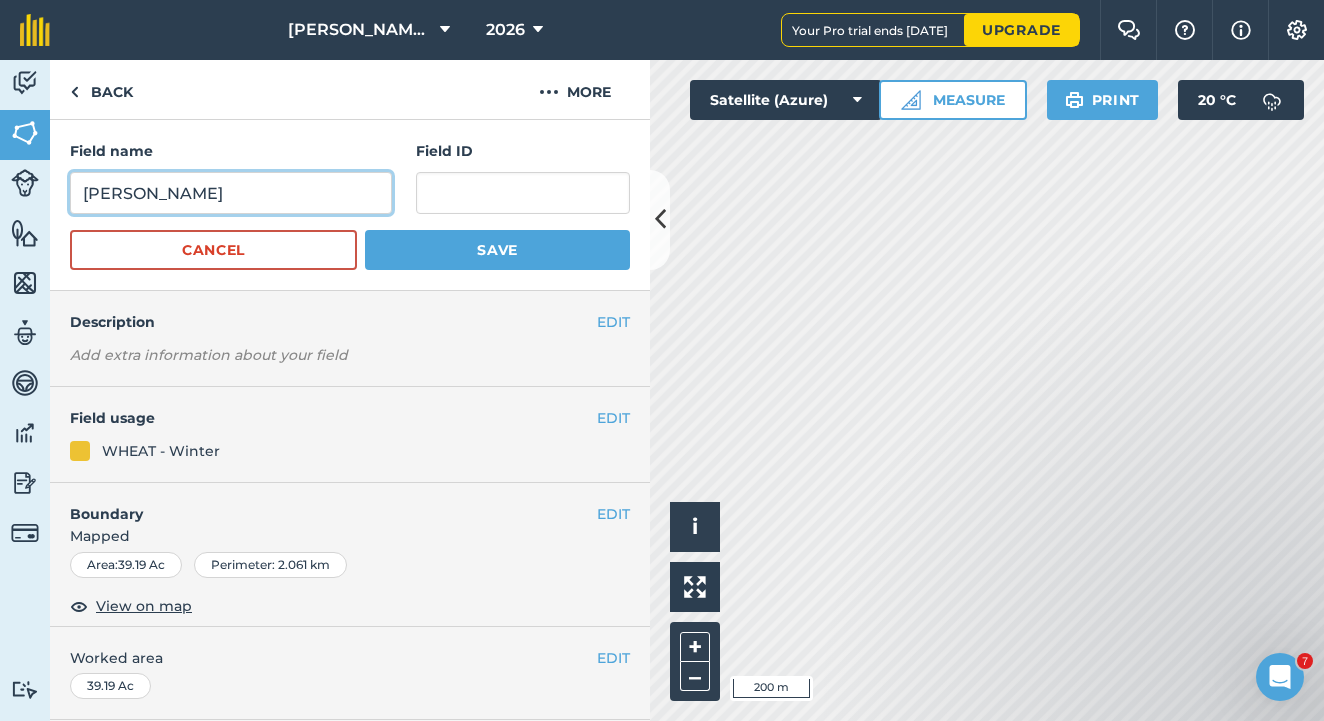type on "[PERSON_NAME]" 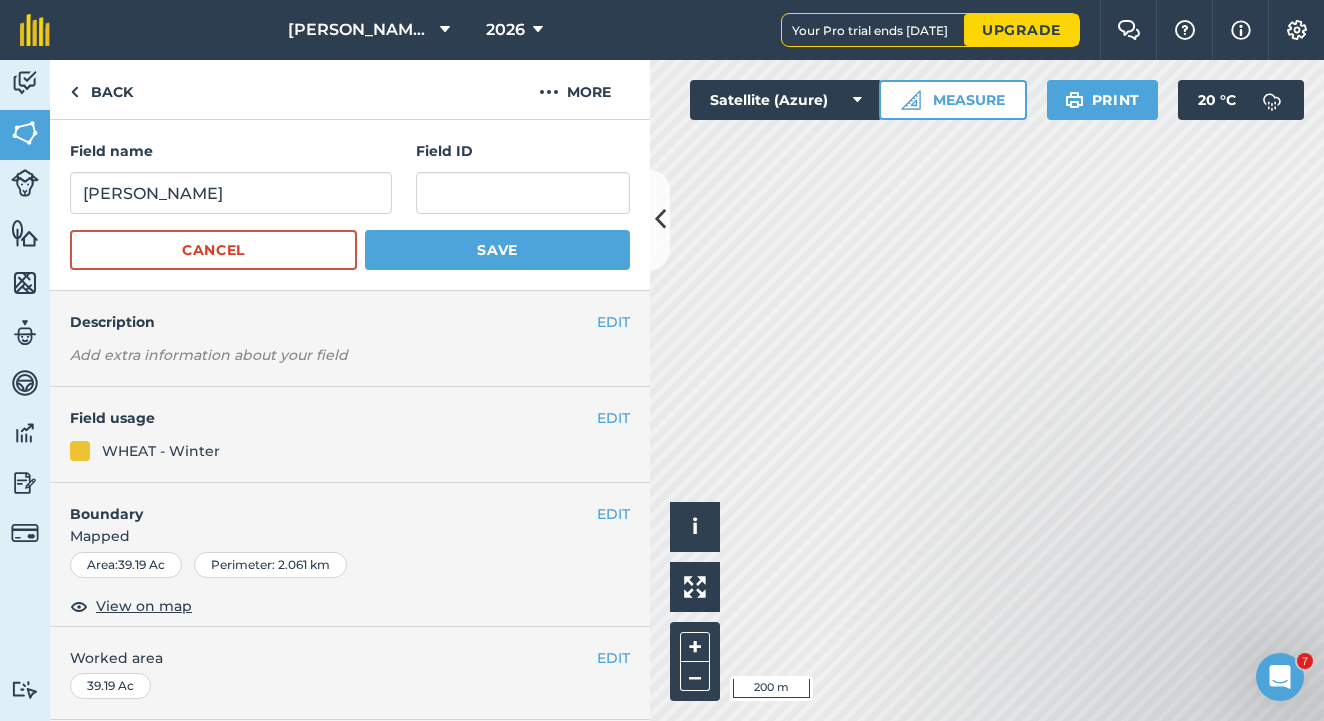click on "Save" at bounding box center (497, 250) 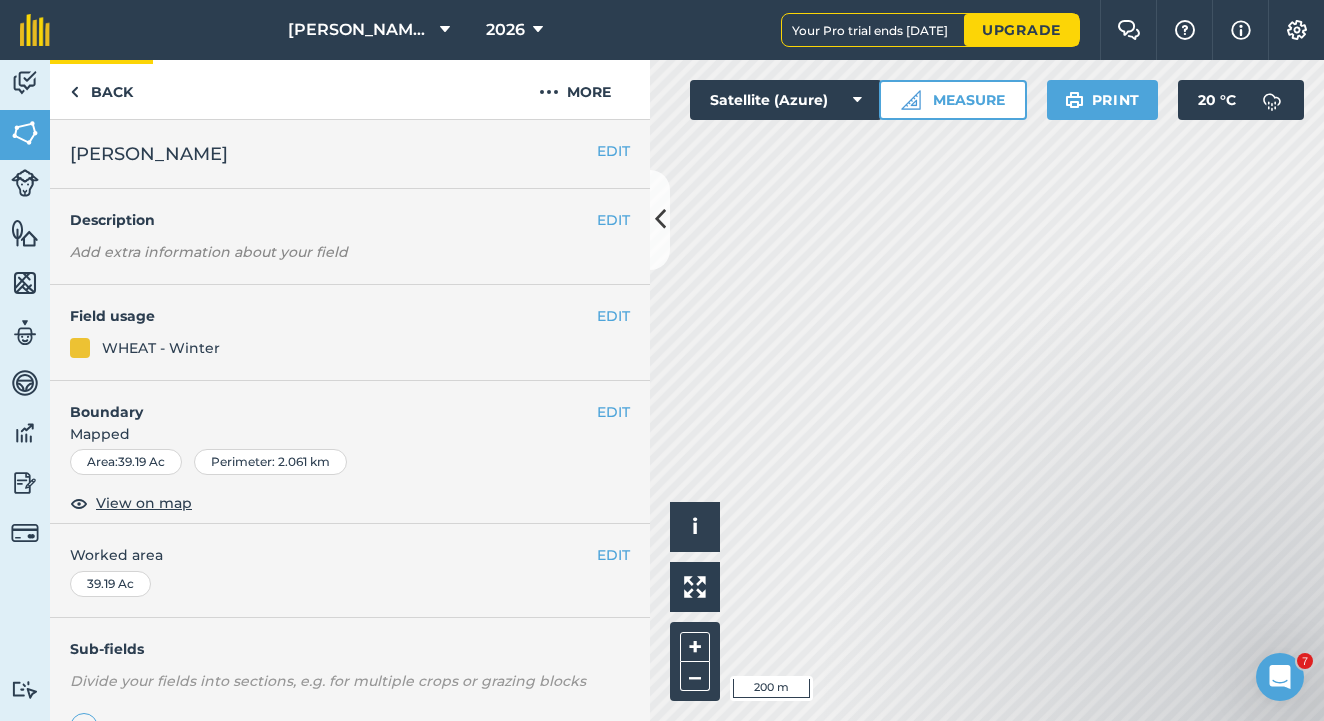 click on "Back" at bounding box center [101, 89] 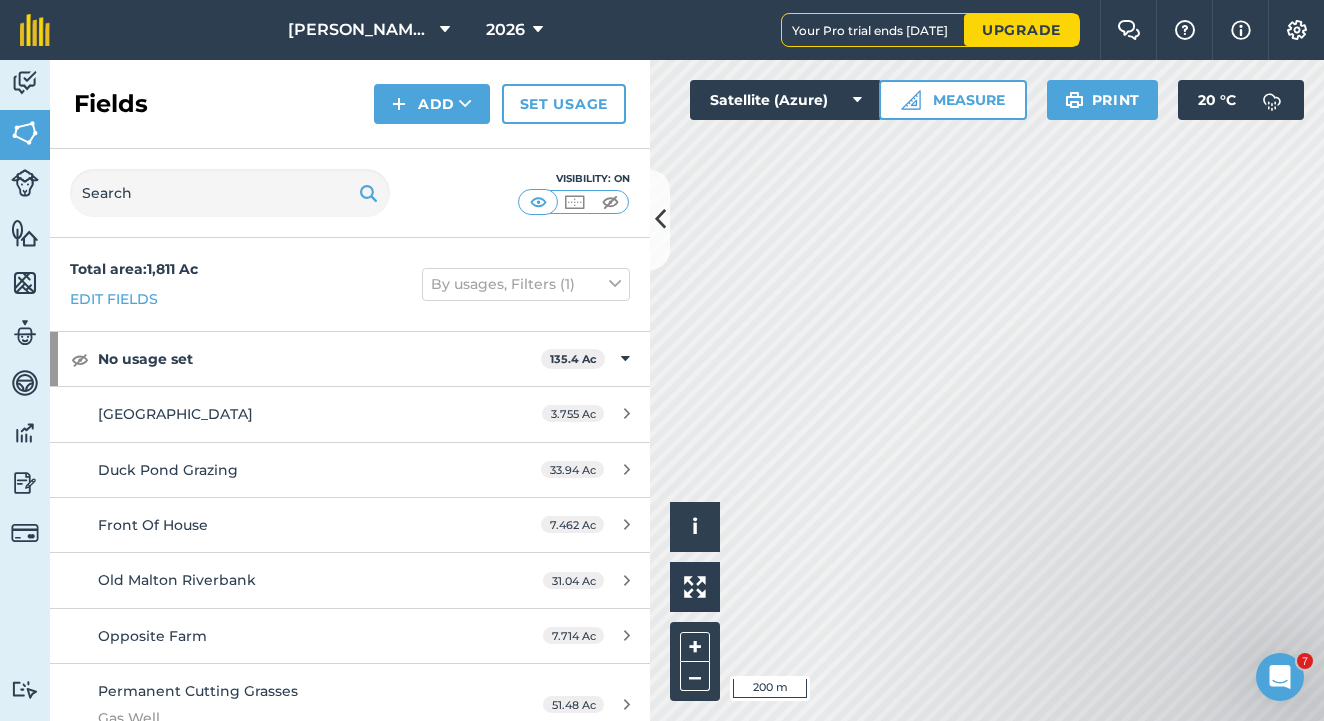 click at bounding box center (660, 219) 